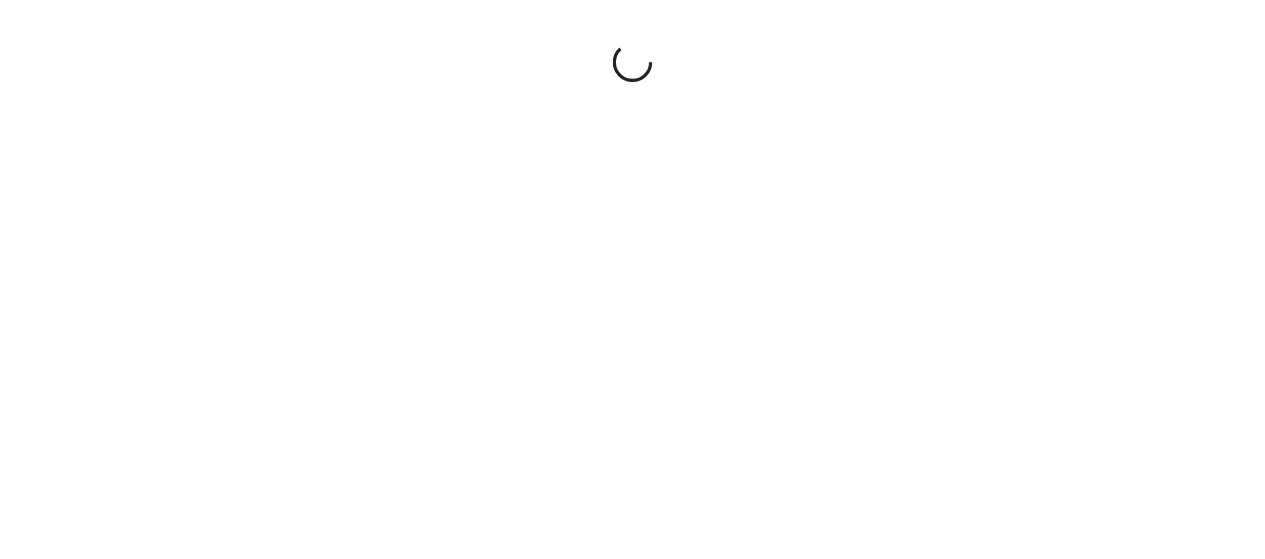 scroll, scrollTop: 0, scrollLeft: 0, axis: both 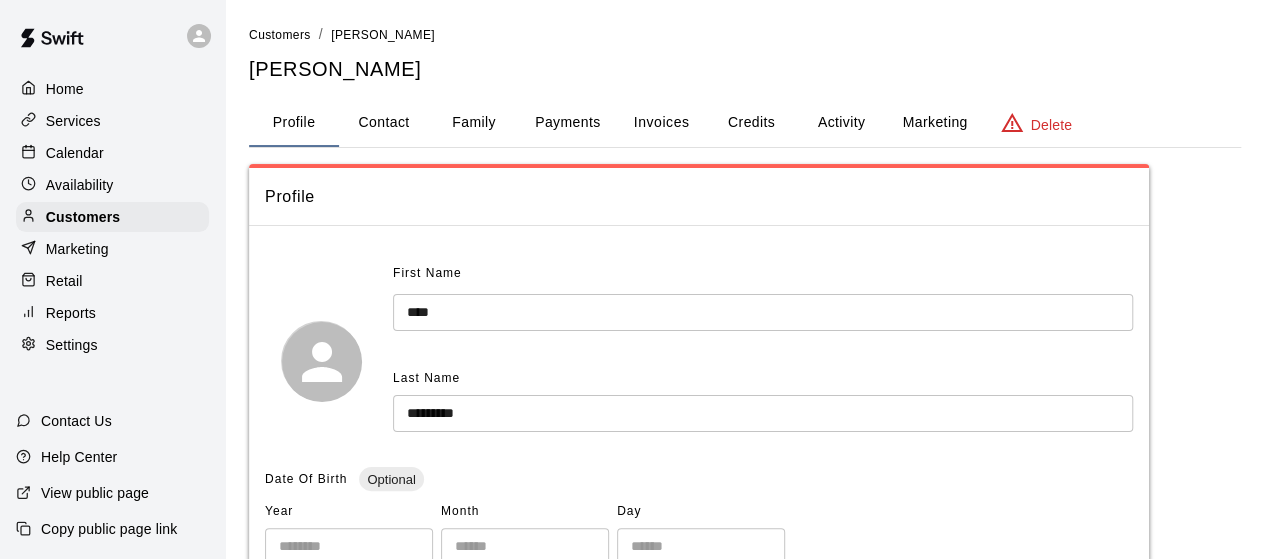 click on "Payments" at bounding box center [567, 123] 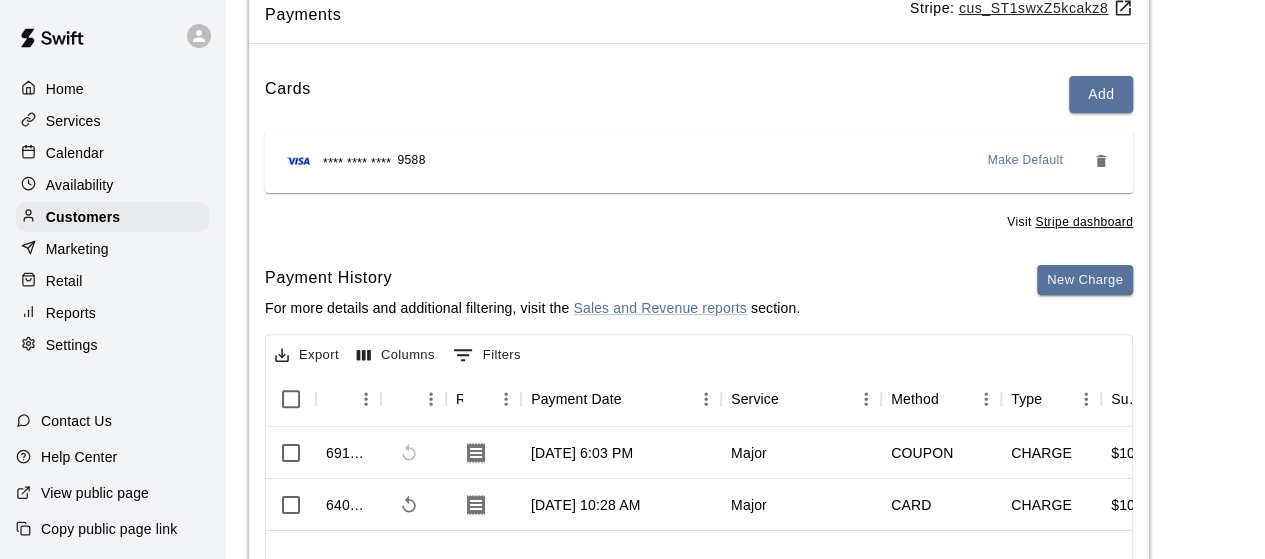 scroll, scrollTop: 182, scrollLeft: 0, axis: vertical 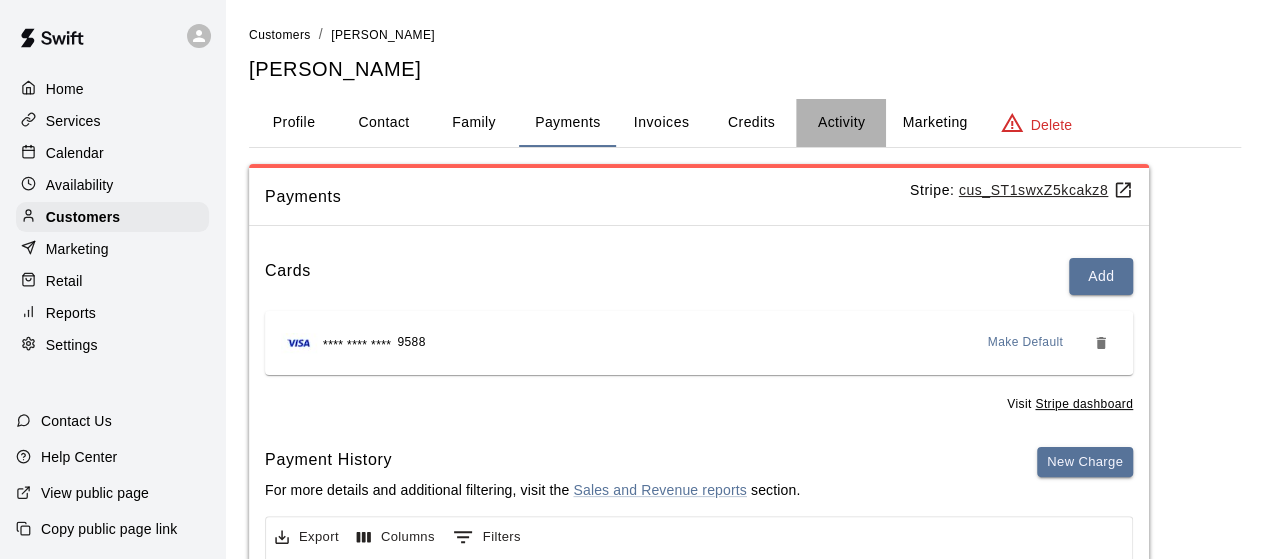 click on "Activity" at bounding box center [841, 123] 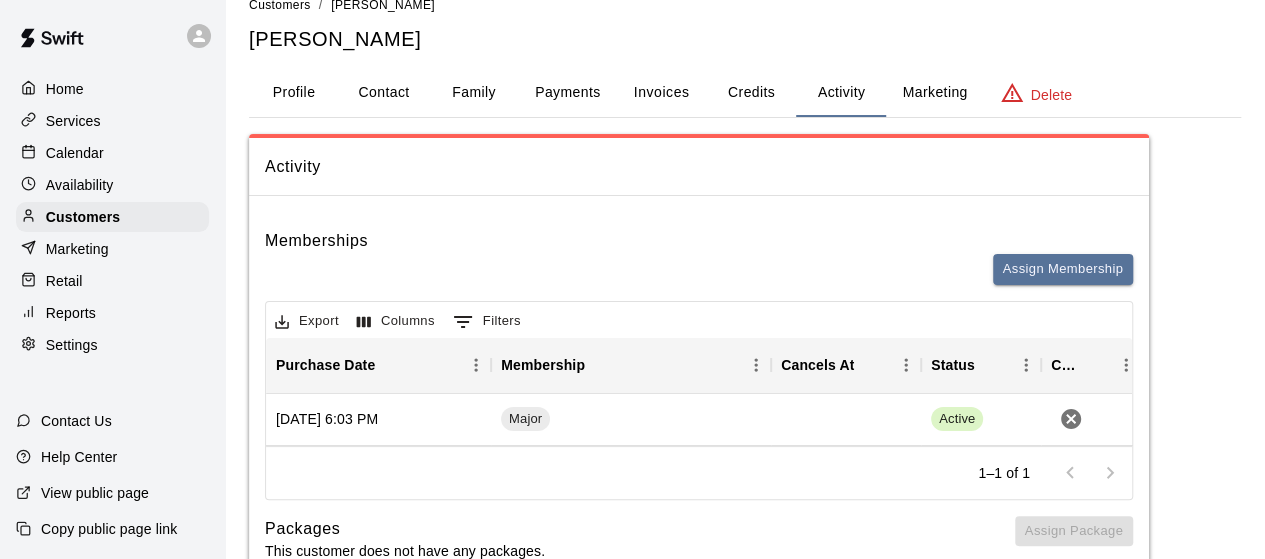 scroll, scrollTop: 0, scrollLeft: 0, axis: both 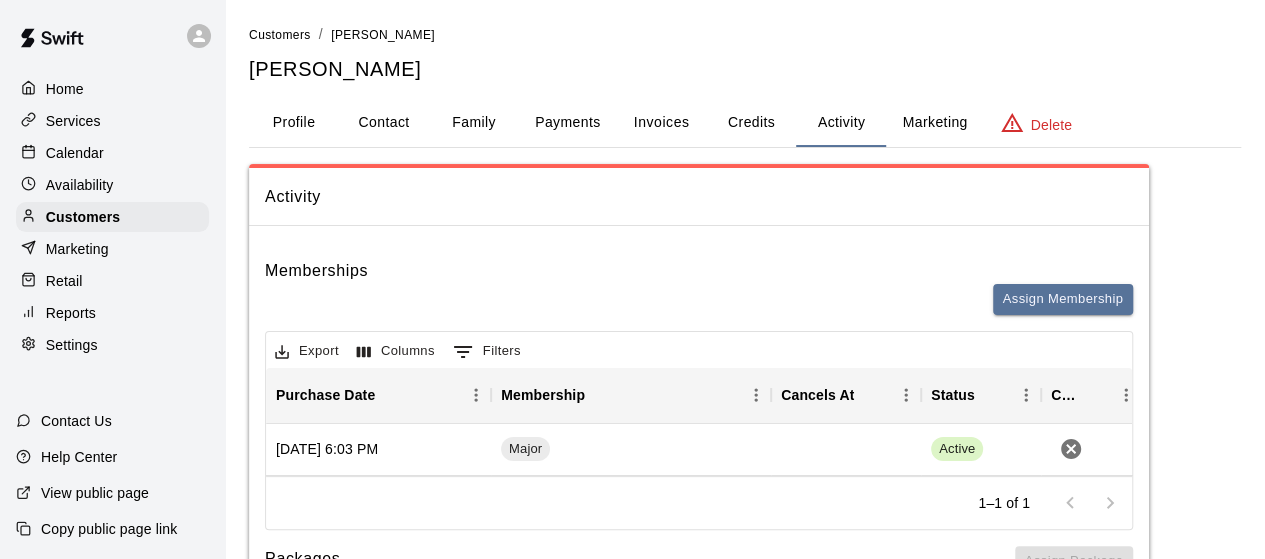click on "Export Columns 0 Filters" at bounding box center [699, 350] 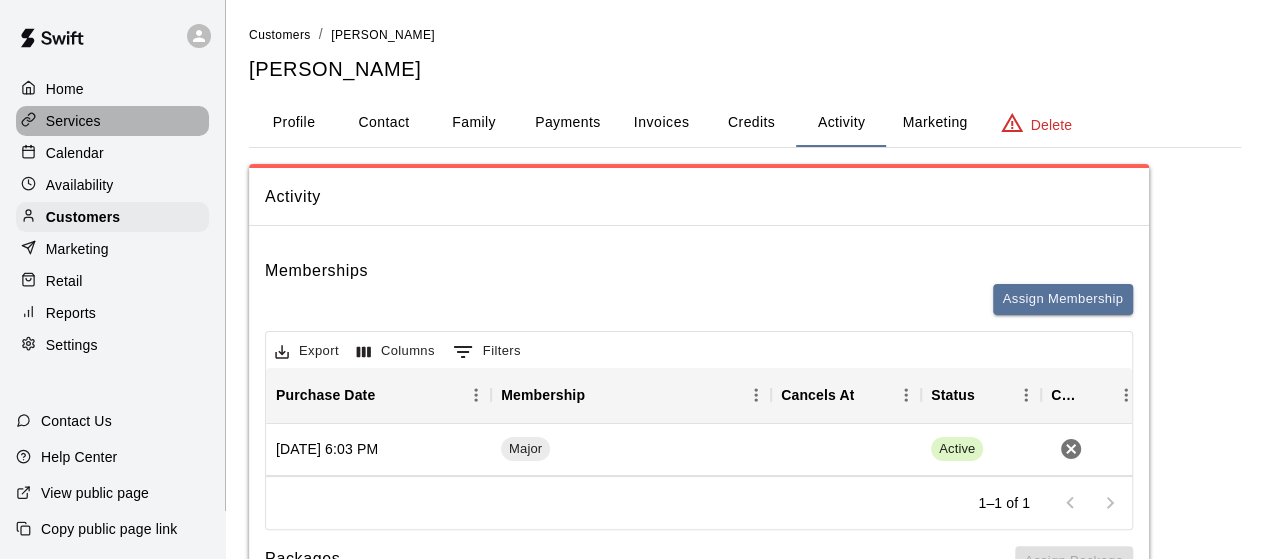 click on "Services" at bounding box center (73, 121) 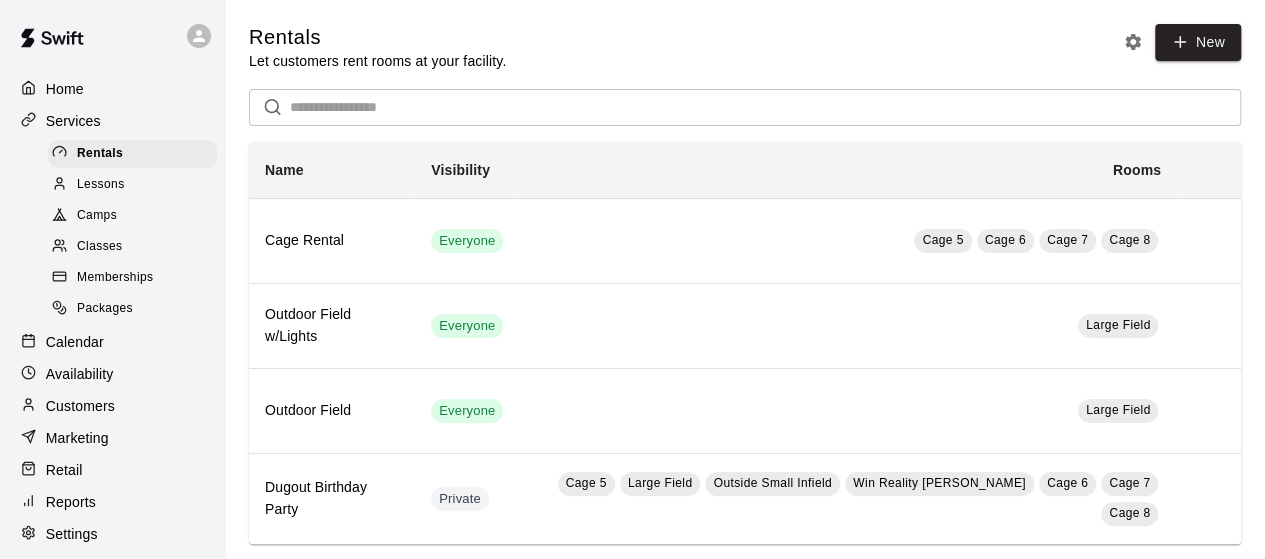 click on "Lessons" at bounding box center [101, 185] 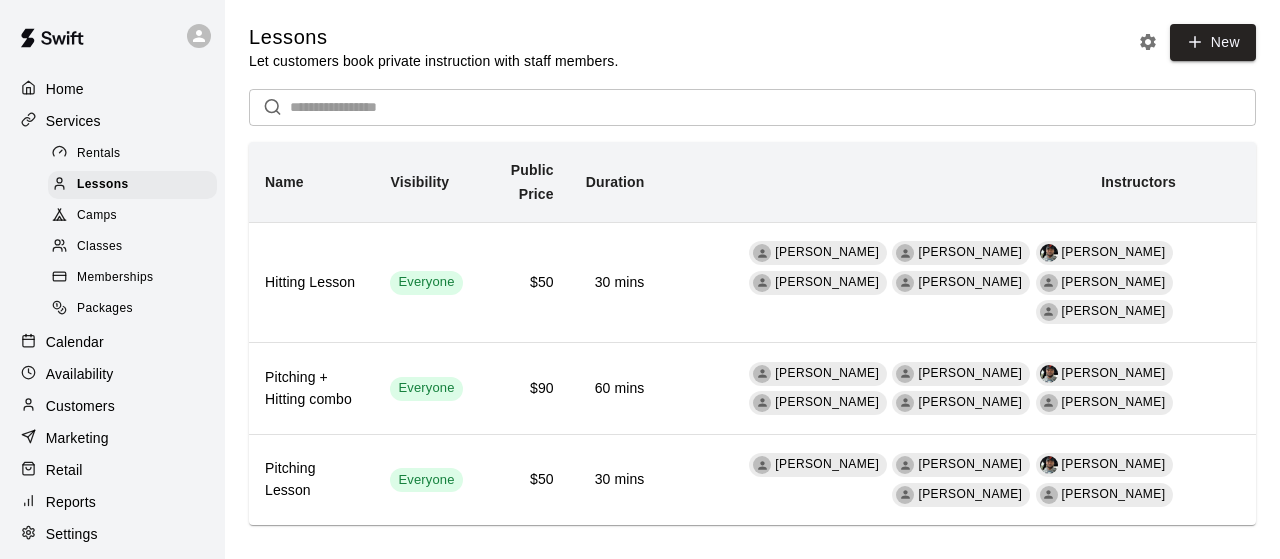 click on "Calendar" at bounding box center [75, 342] 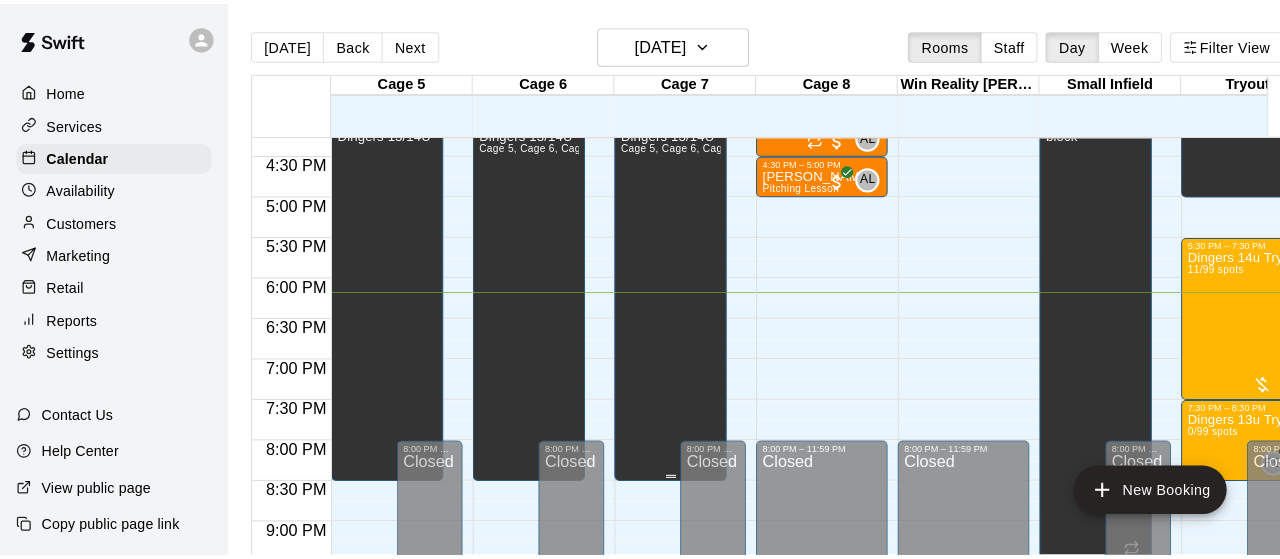 scroll, scrollTop: 1302, scrollLeft: 0, axis: vertical 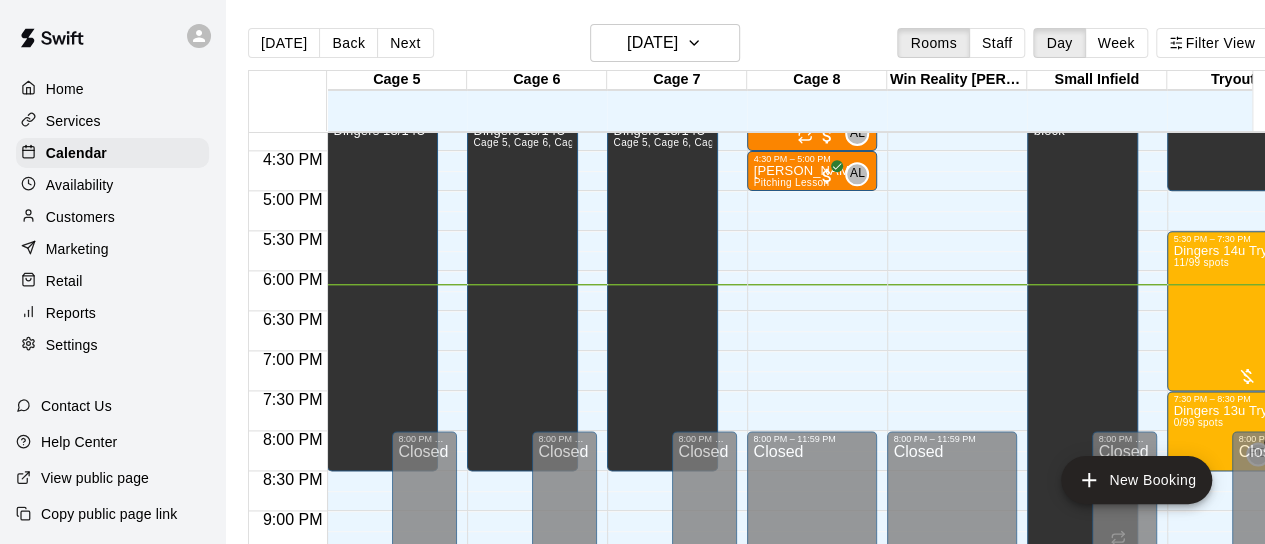 click on "12:00 AM – 3:00 PM Closed 3:30 PM – 4:30 PM [PERSON_NAME] Pitching + Hitting combo AL 0 2:30 PM – 3:30 PM [PERSON_NAME] Pitching + Hitting combo AL 0 4:30 PM – 5:00 PM [PERSON_NAME] Pitching Lesson AL 0 8:00 PM – 11:59 PM Closed" at bounding box center (812, -209) 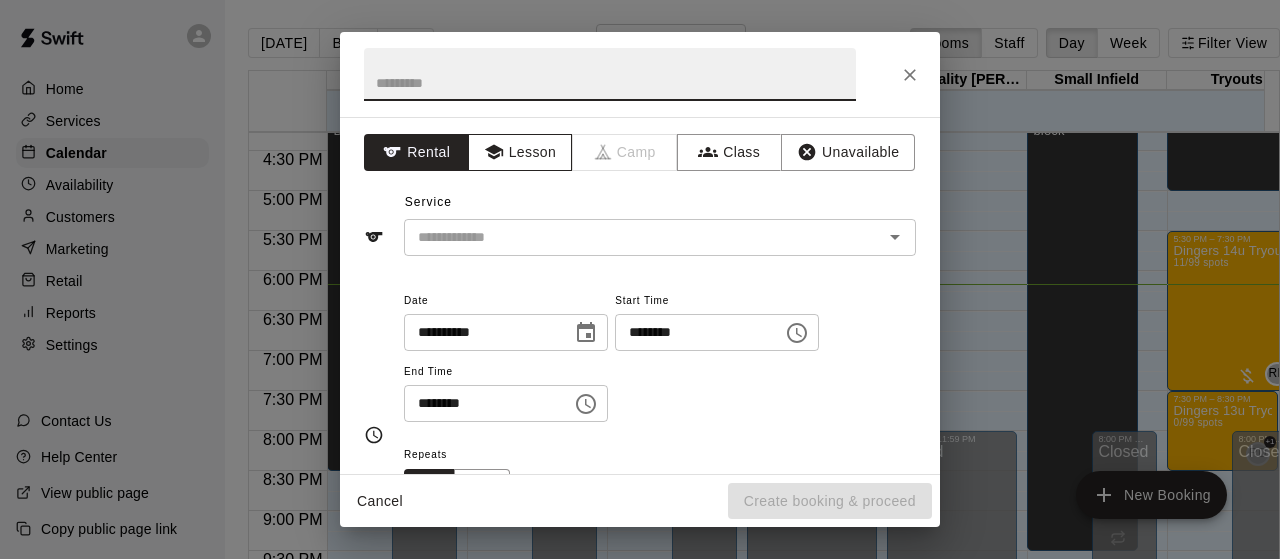 click on "Lesson" at bounding box center (520, 152) 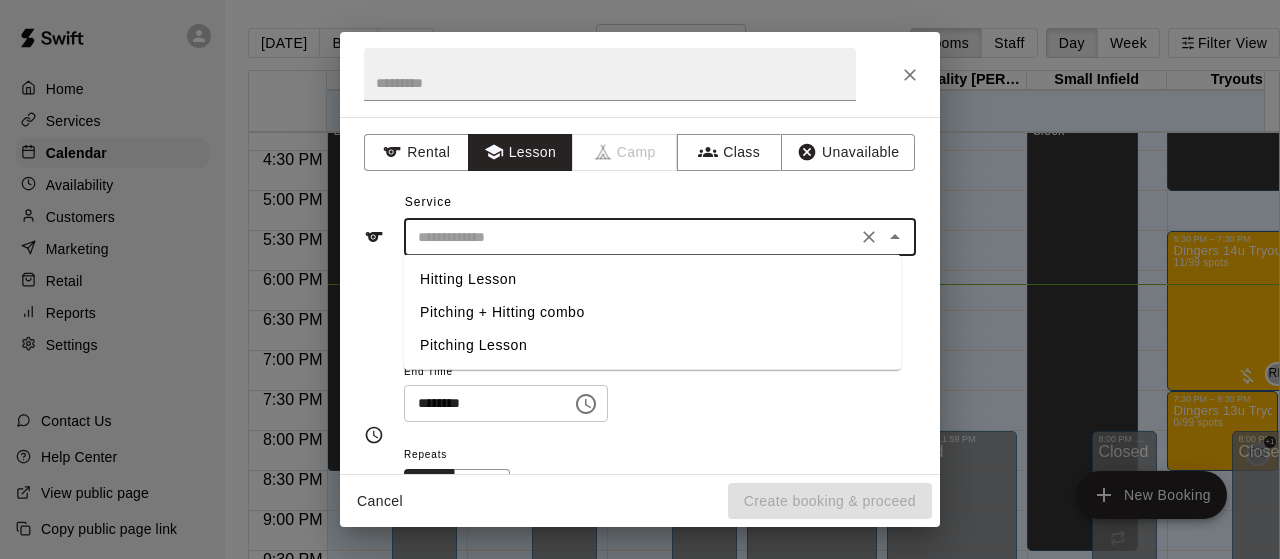 click at bounding box center [630, 237] 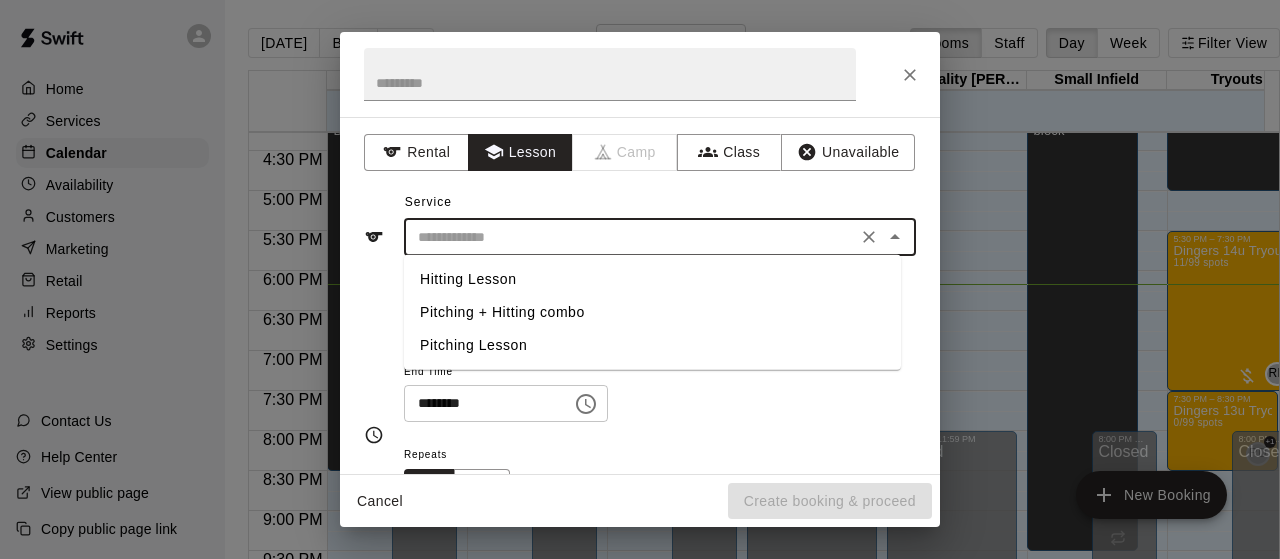 click on "Pitching + Hitting combo" at bounding box center [652, 312] 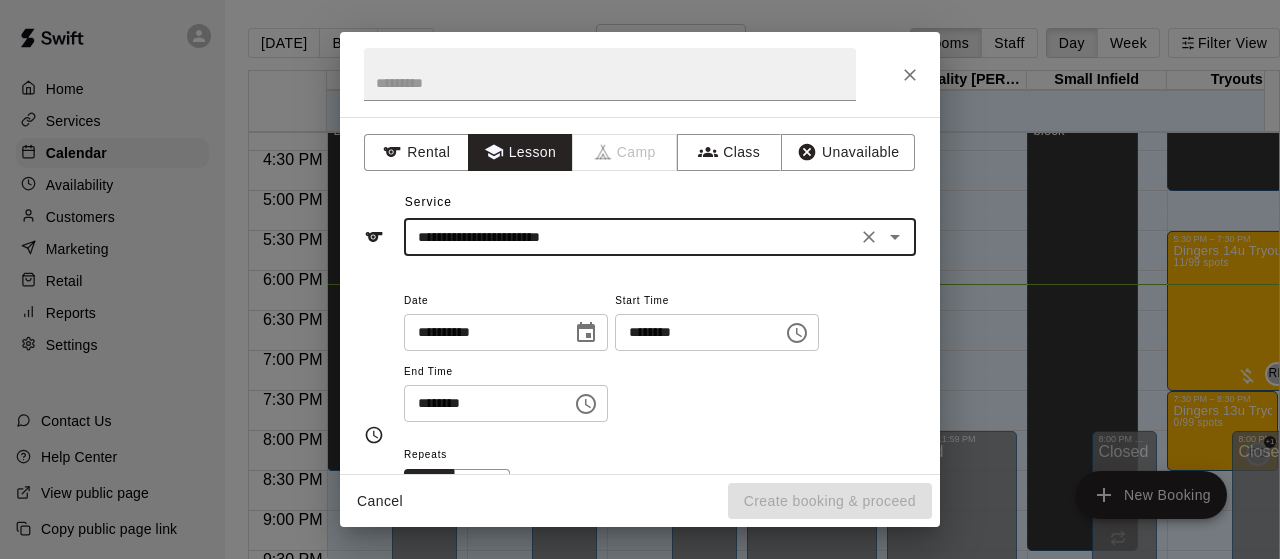 click 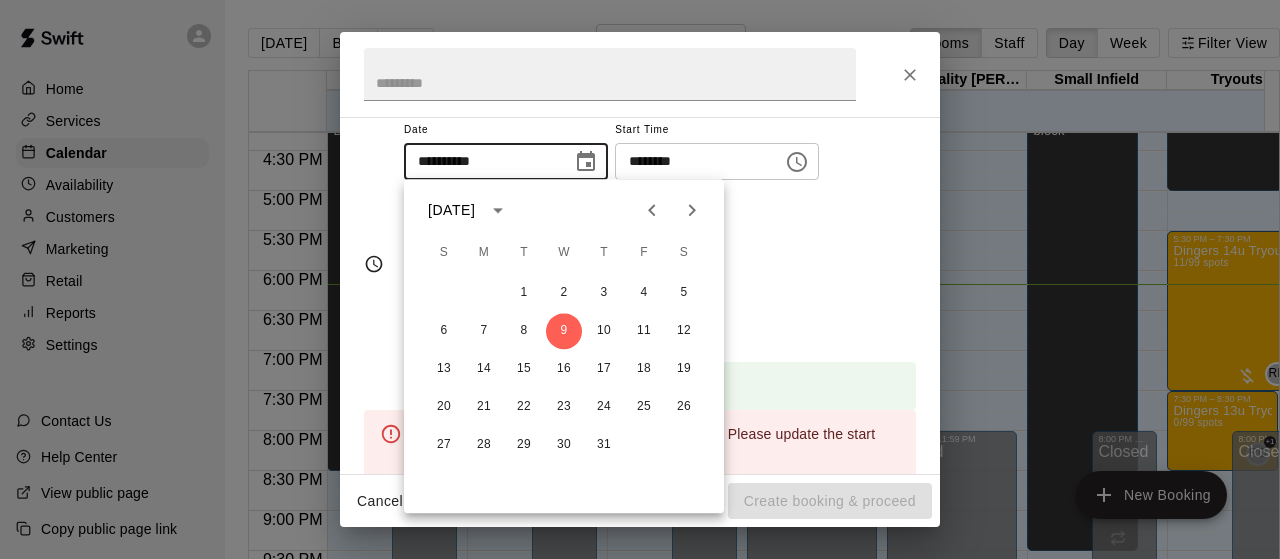 scroll, scrollTop: 172, scrollLeft: 0, axis: vertical 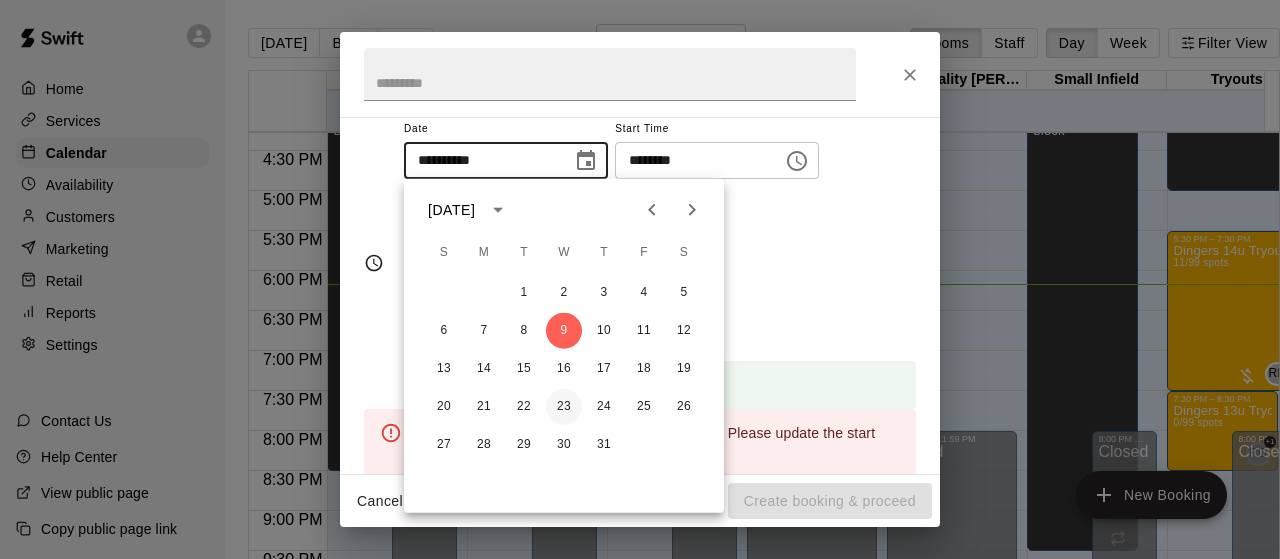 click on "23" at bounding box center (564, 407) 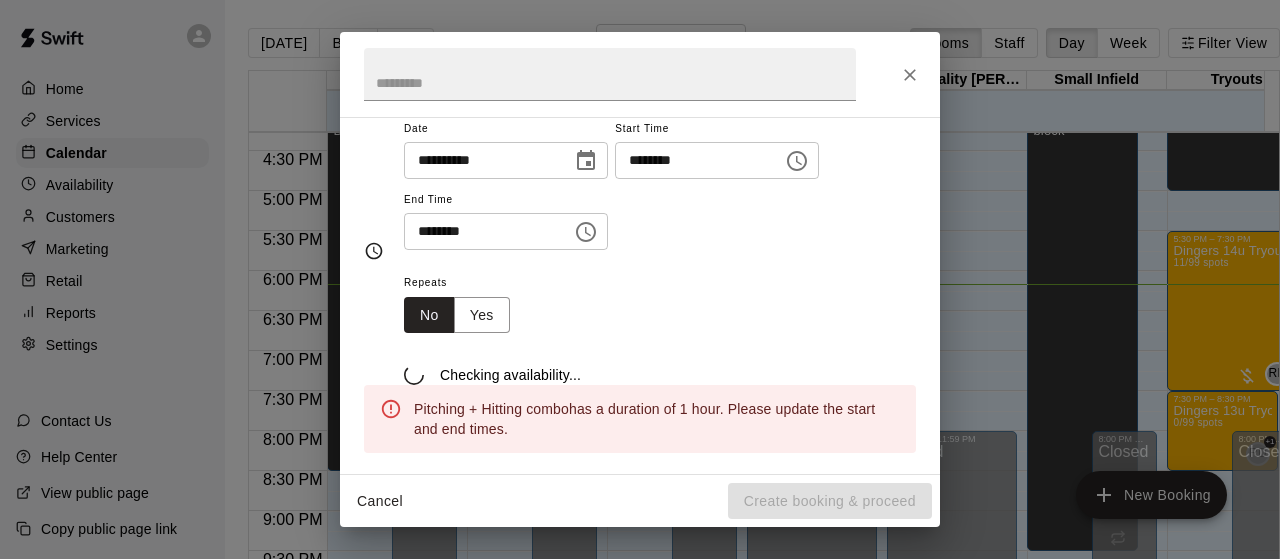 type on "**********" 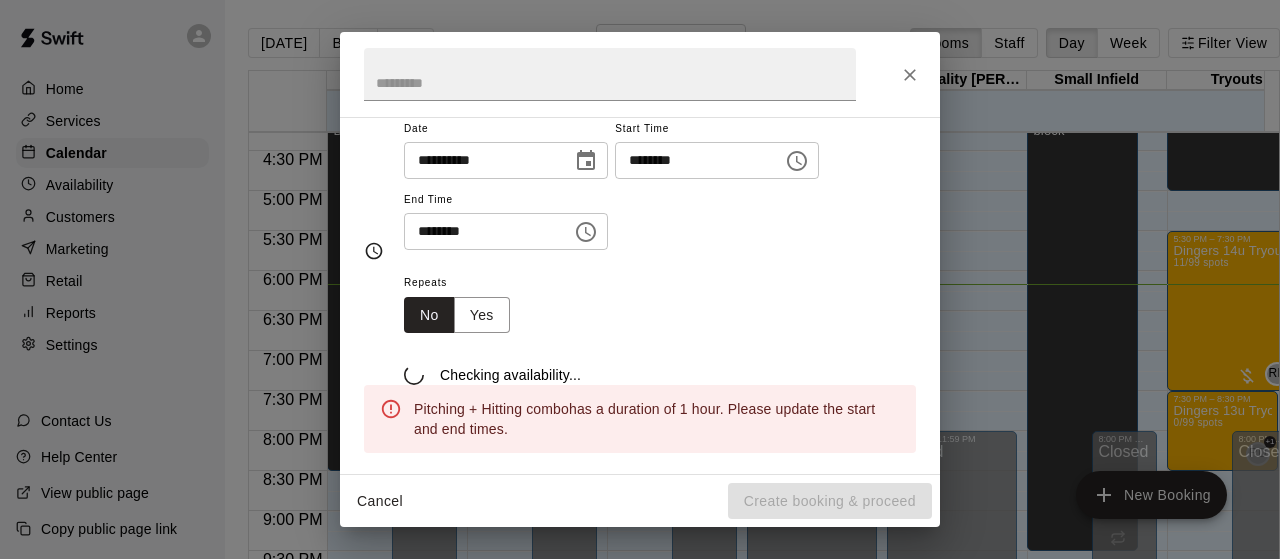 scroll, scrollTop: 160, scrollLeft: 0, axis: vertical 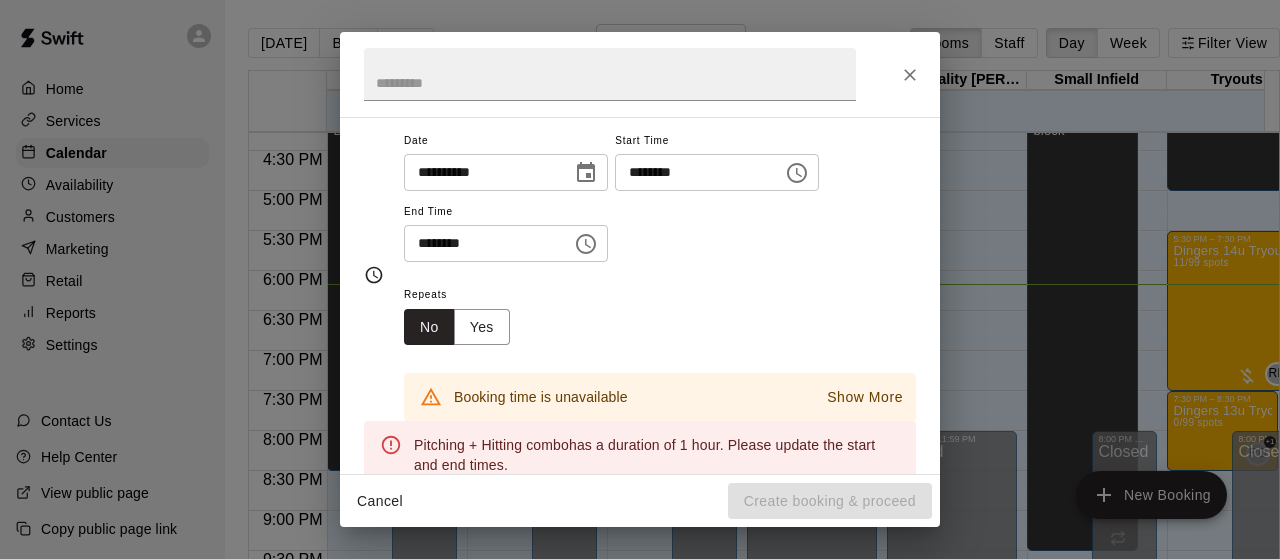 click on "********" at bounding box center (481, 243) 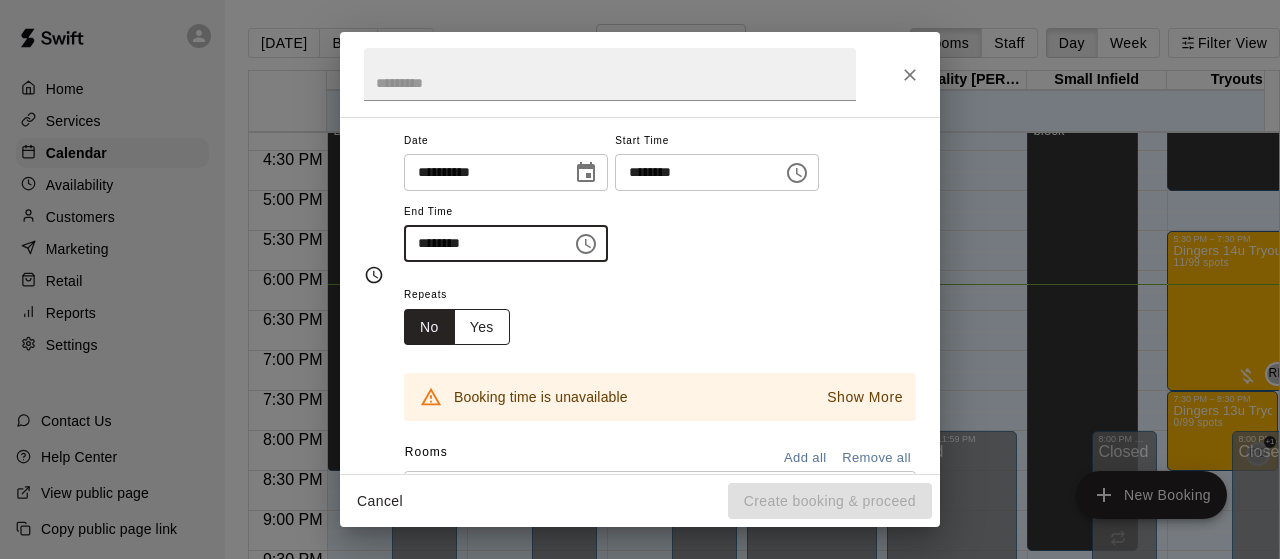 type on "********" 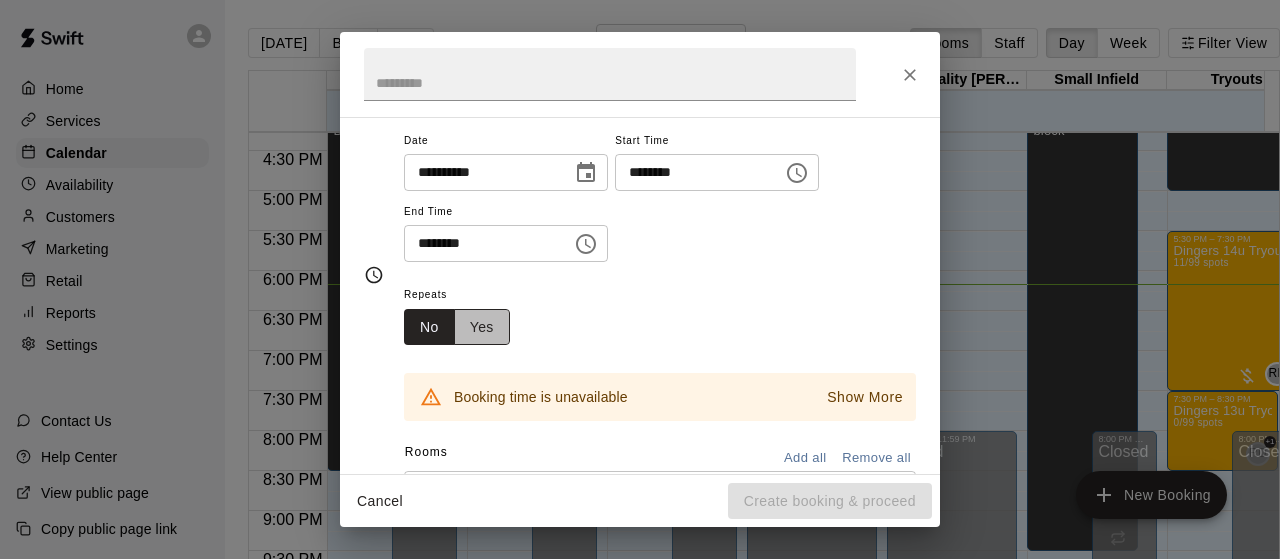 click on "Yes" at bounding box center [482, 327] 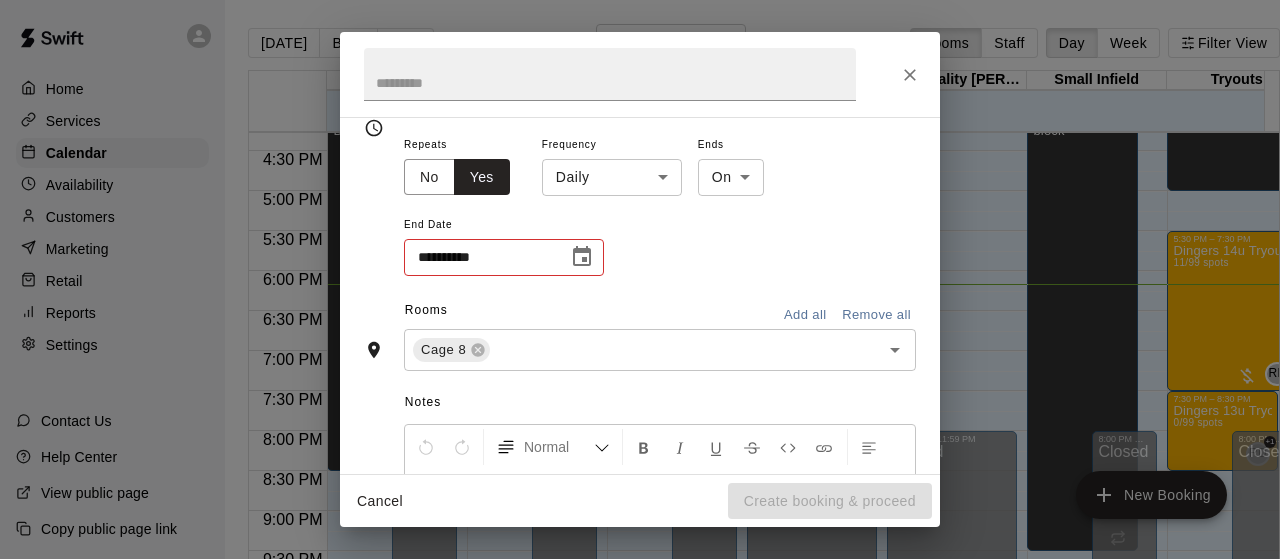 scroll, scrollTop: 311, scrollLeft: 0, axis: vertical 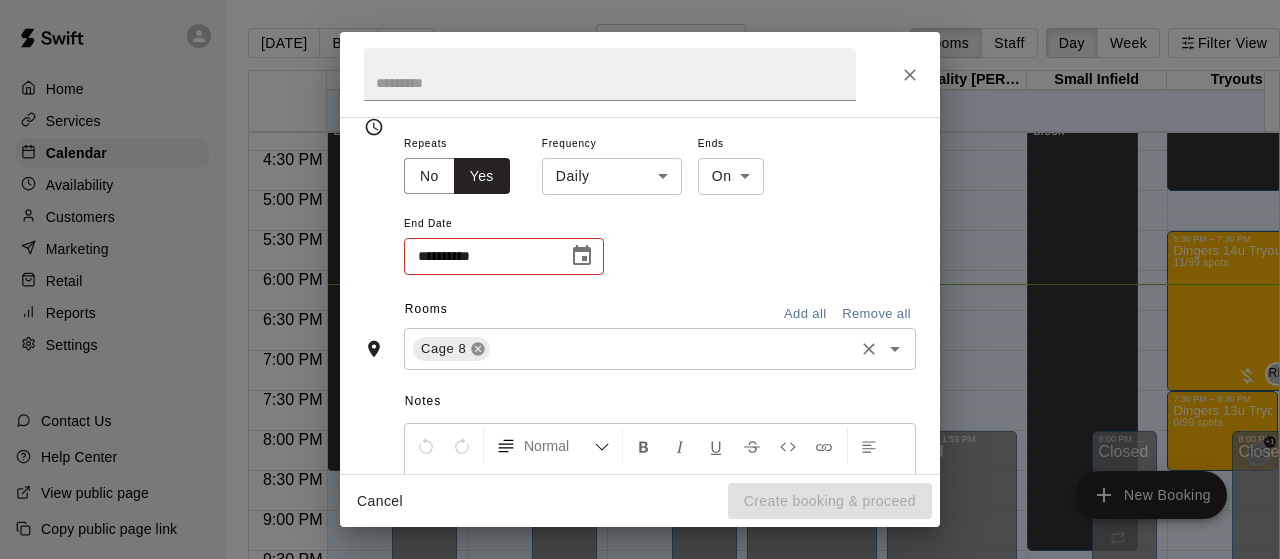 click 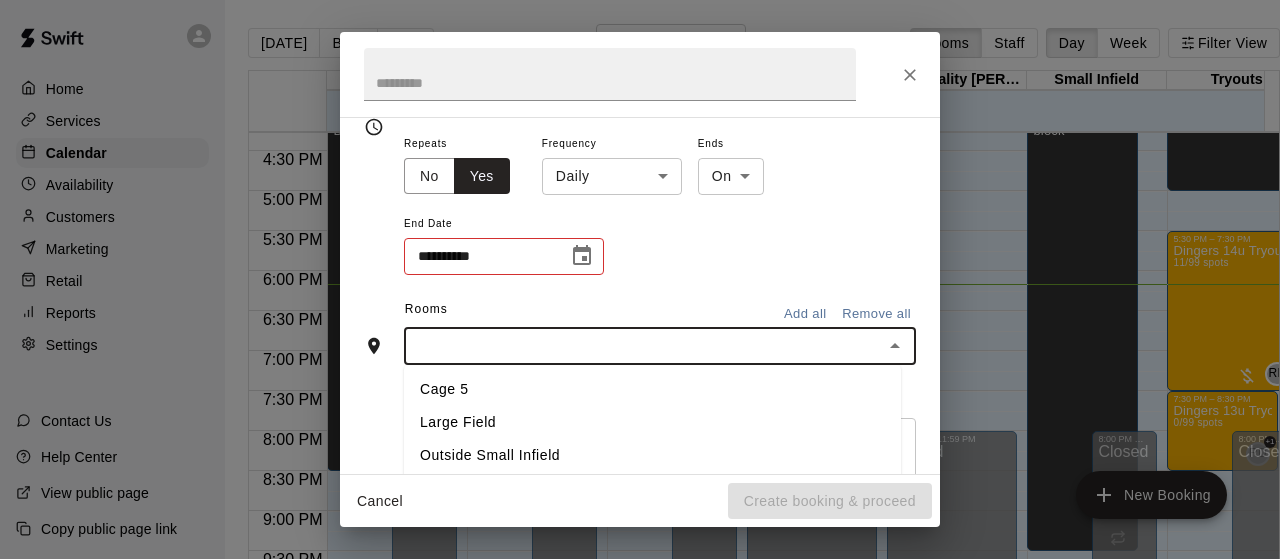 drag, startPoint x: 481, startPoint y: 344, endPoint x: 446, endPoint y: 347, distance: 35.128338 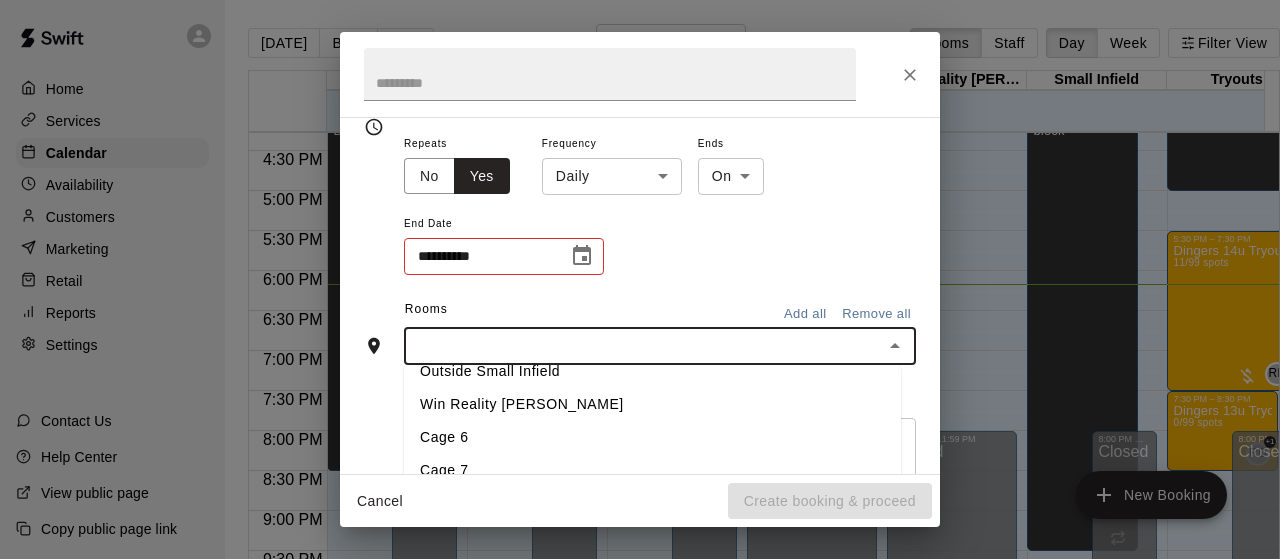 scroll, scrollTop: 89, scrollLeft: 0, axis: vertical 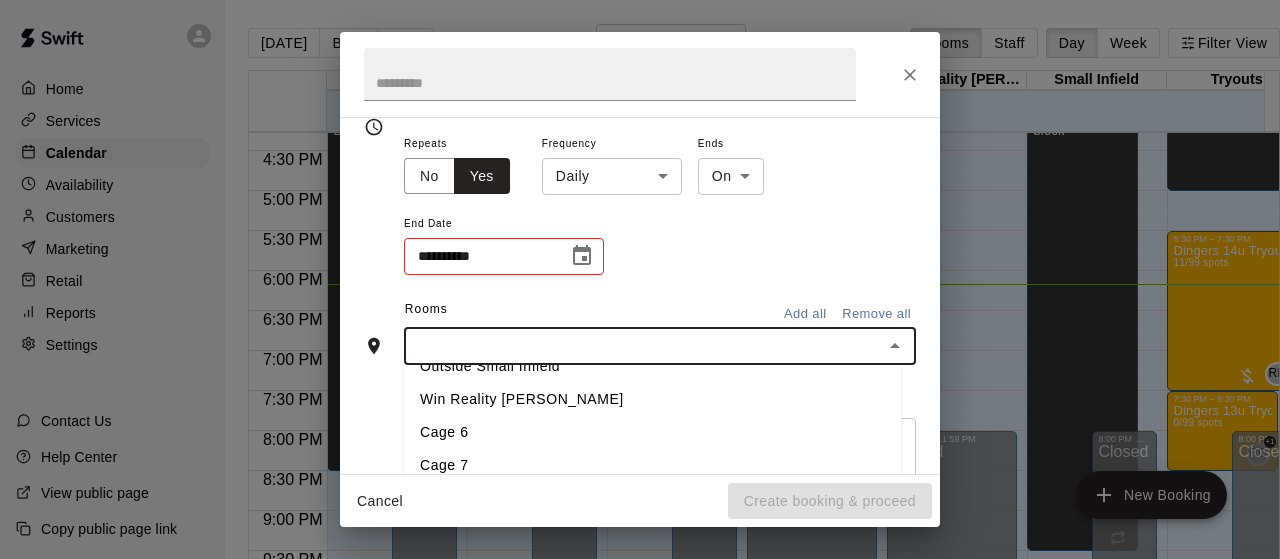 click on "Cage 7" at bounding box center [652, 465] 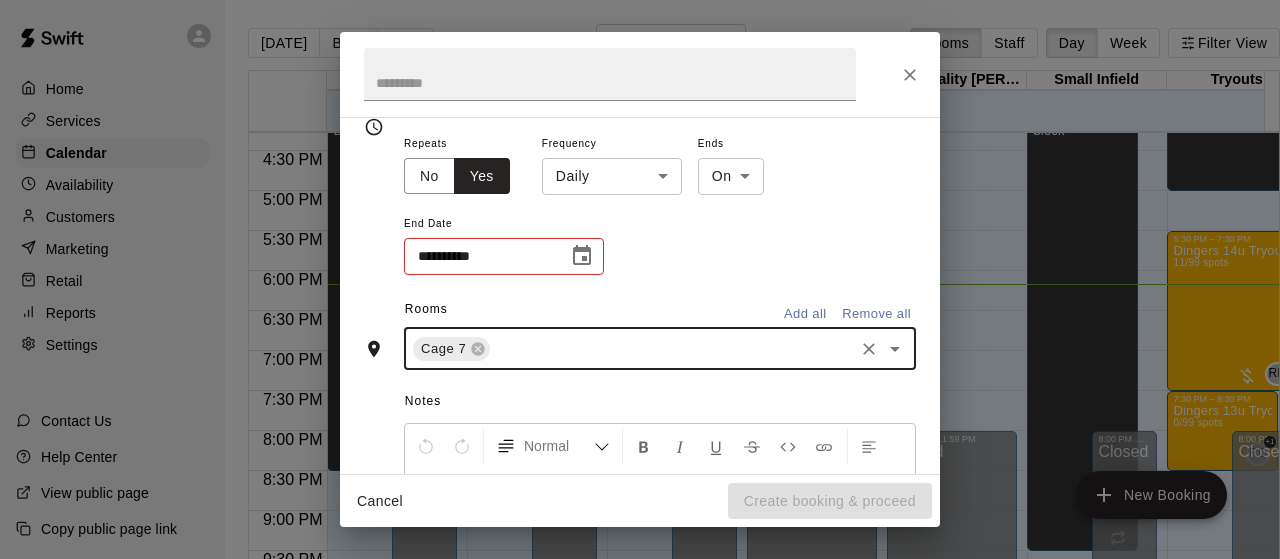 click on "**********" at bounding box center [479, 256] 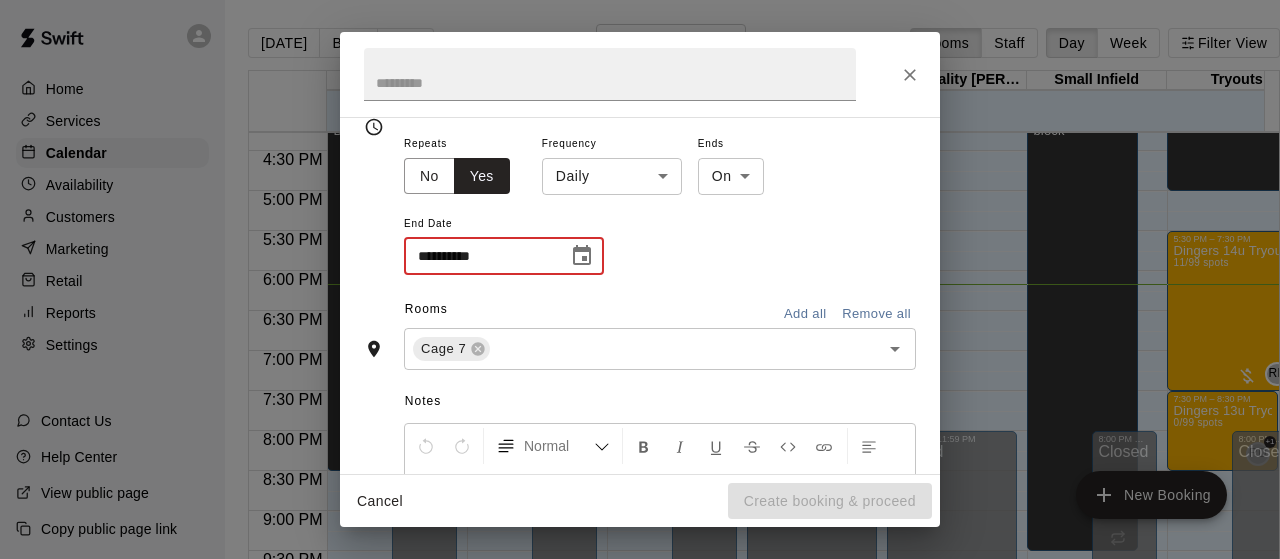 click 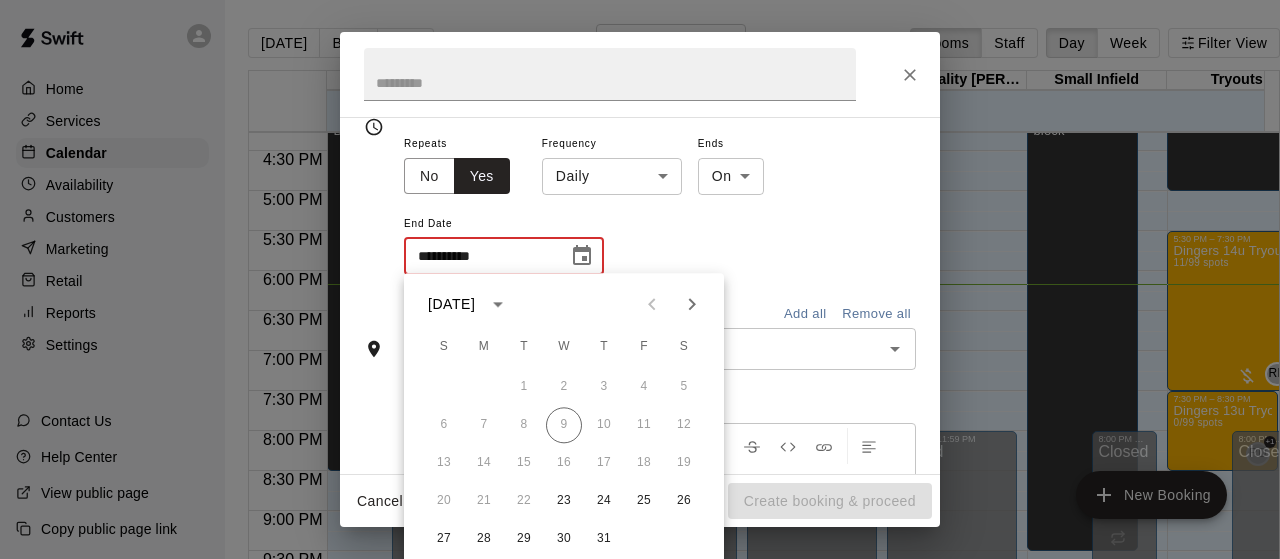 click 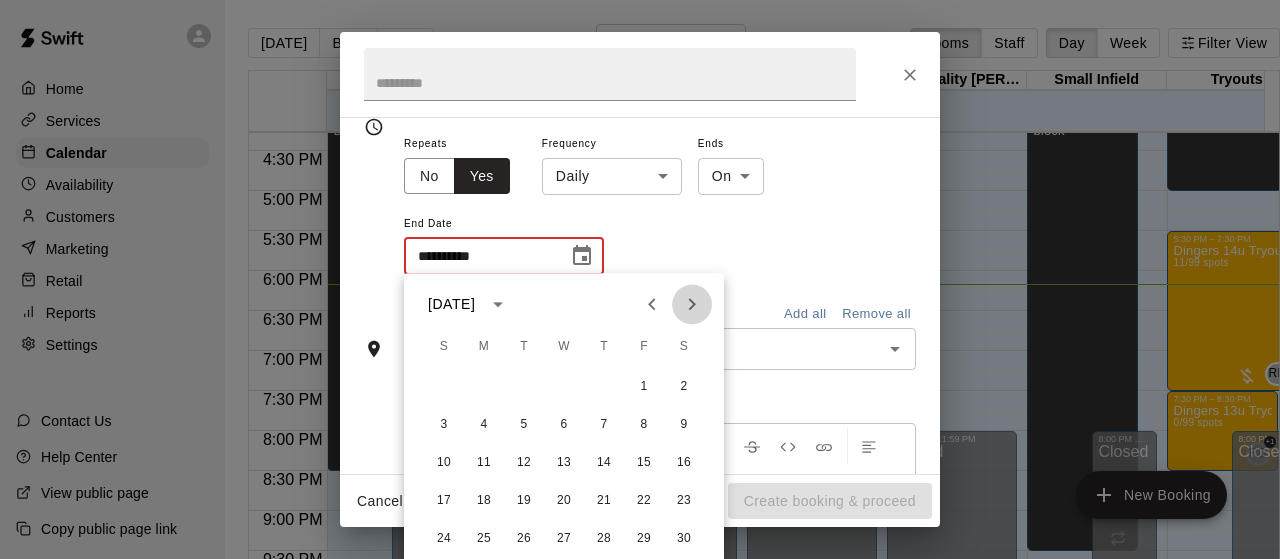 click 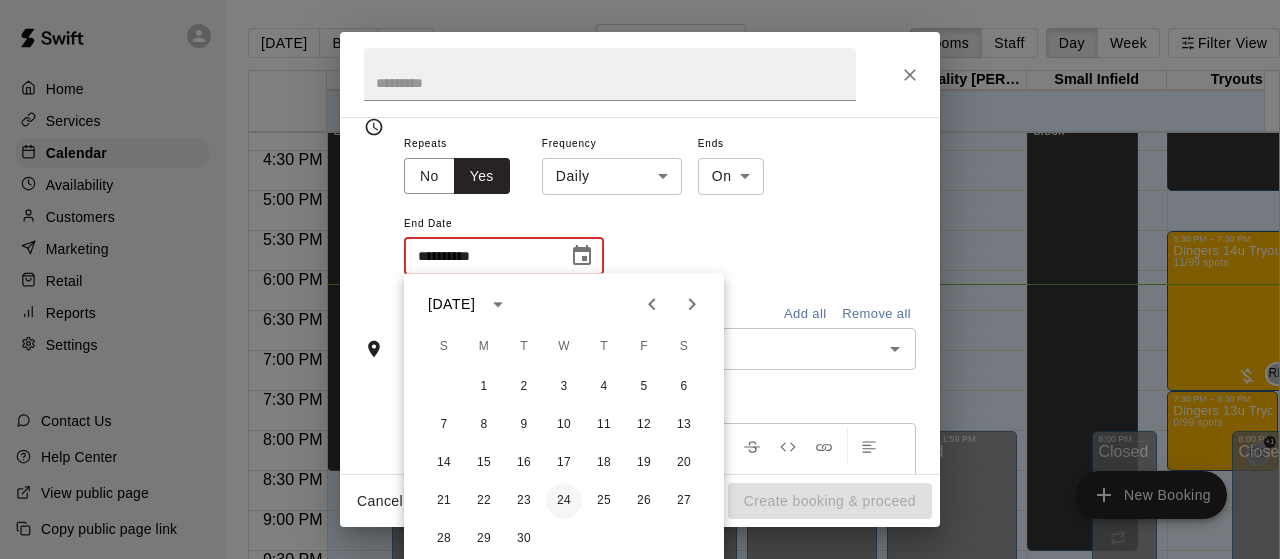 click on "24" at bounding box center [564, 501] 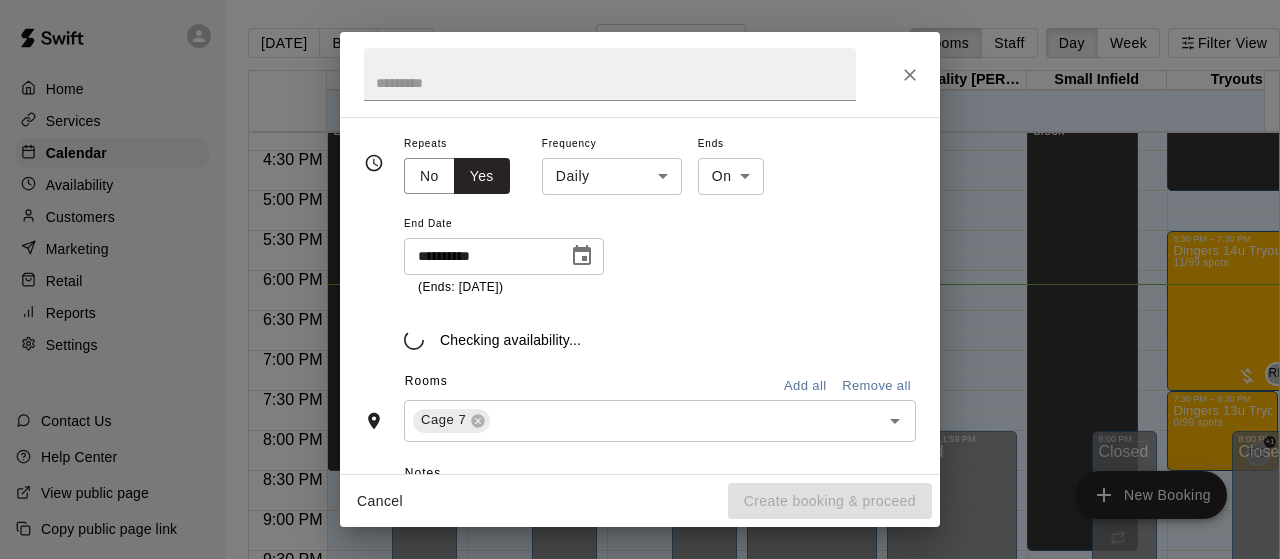 type on "**********" 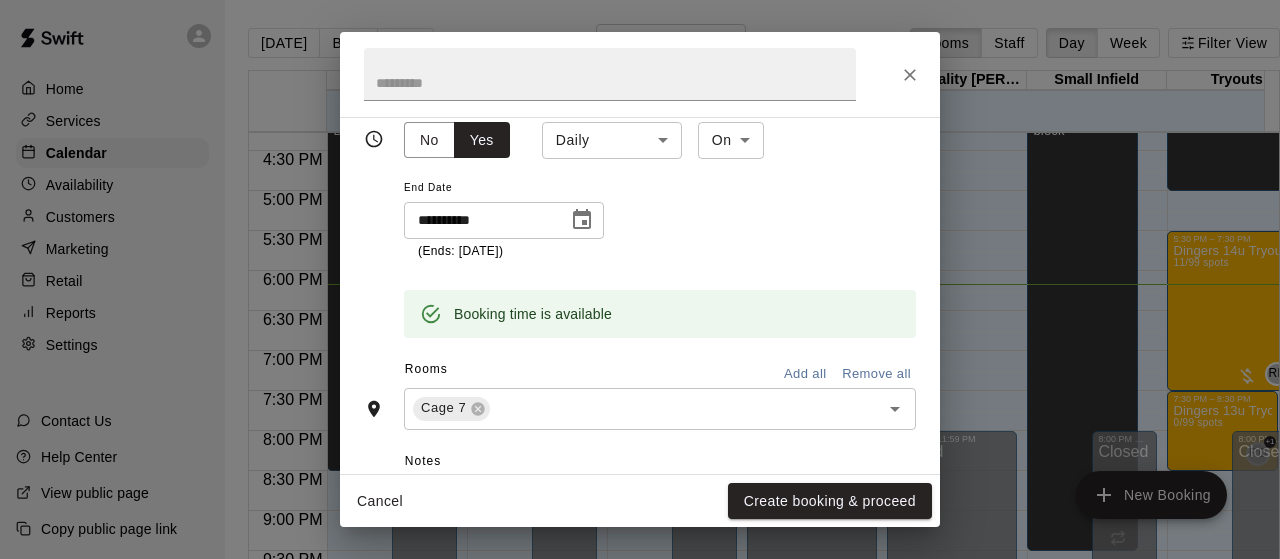 scroll, scrollTop: 359, scrollLeft: 0, axis: vertical 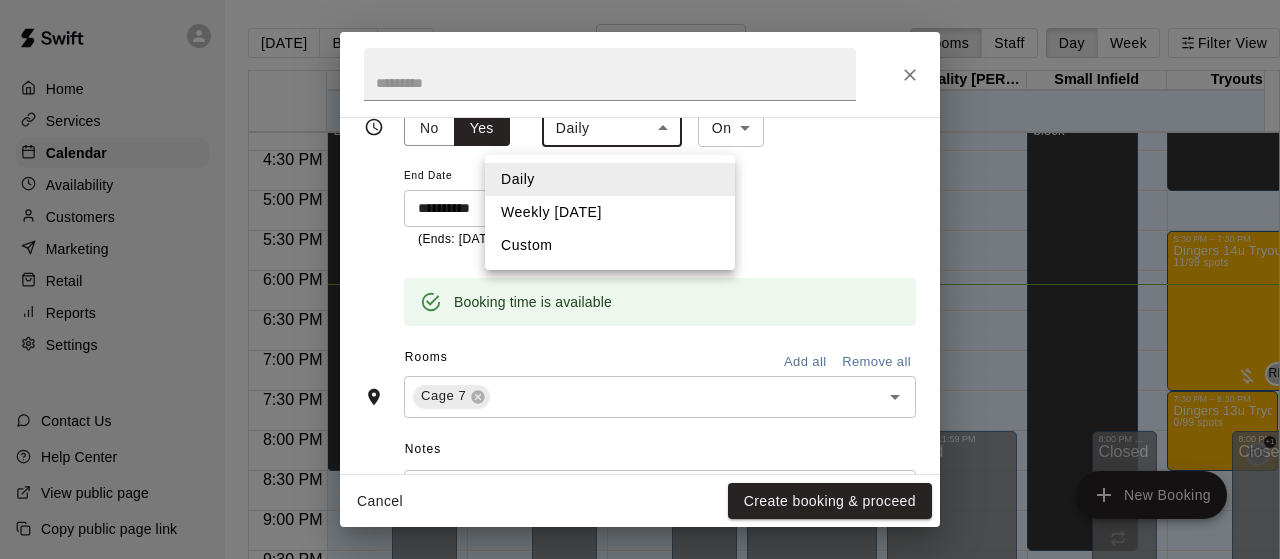 click on "Home Services Calendar Availability Customers Marketing Retail Reports Settings Contact Us Help Center View public page Copy public page link [DATE] Back [DATE][DATE] Rooms Staff Day Week Filter View Cage 5 09 Wed Cage 6 09 Wed Cage 7 09 Wed Cage 8 09 Wed Win Reality [PERSON_NAME] 09 Wed Small Infield 09 Wed Tryouts 09 Wed Large Field 09 Wed Outside Small Infield 09 Wed 12:00 AM 12:30 AM 1:00 AM 1:30 AM 2:00 AM 2:30 AM 3:00 AM 3:30 AM 4:00 AM 4:30 AM 5:00 AM 5:30 AM 6:00 AM 6:30 AM 7:00 AM 7:30 AM 8:00 AM 8:30 AM 9:00 AM 9:30 AM 10:00 AM 10:30 AM 11:00 AM 11:30 AM 12:00 PM 12:30 PM 1:00 PM 1:30 PM 2:00 PM 2:30 PM 3:00 PM 3:30 PM 4:00 PM 4:30 PM 5:00 PM 5:30 PM 6:00 PM 6:30 PM 7:00 PM 7:30 PM 8:00 PM 8:30 PM 9:00 PM 9:30 PM 10:00 PM 10:30 PM 11:00 PM 11:30 PM 12:00 AM – 3:00 PM Closed 3:30 PM – 4:00 PM Tryouts 4:00 PM – 8:30 PM Dingers 13/14U 8:00 PM – 11:59 PM Closed 12:00 AM – 3:00 PM Closed 3:30 PM – 4:00 PM Tryouts Cage 5, Cage 6, Cage 7 4:00 PM – 8:30 PM Dingers 13/14U 8:00 PM – 11:59 PM" at bounding box center (640, 295) 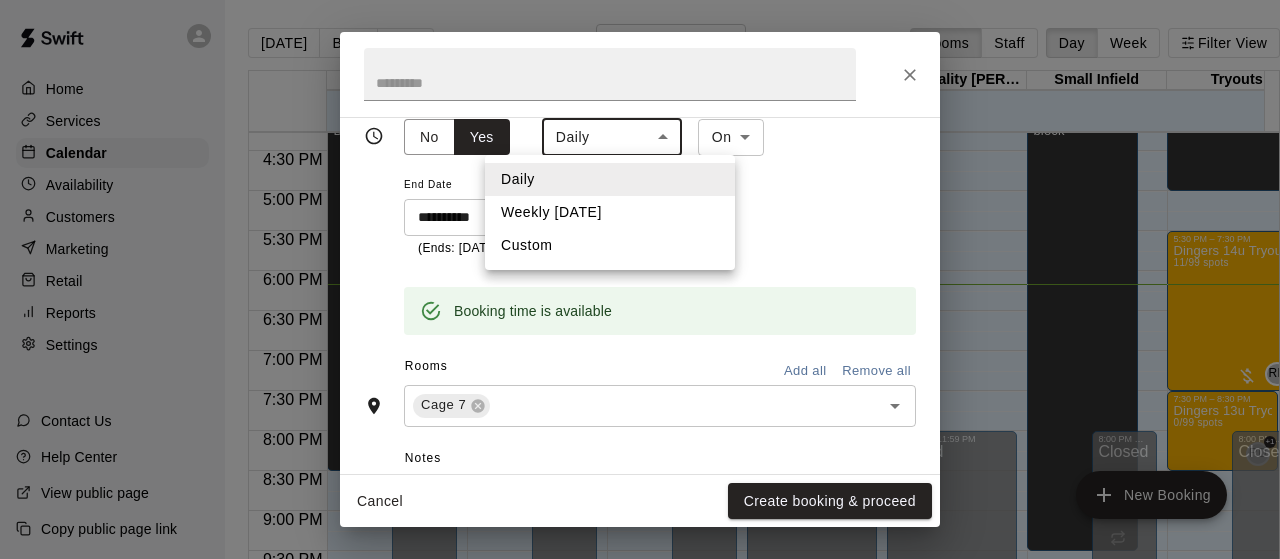 click on "Weekly [DATE]" at bounding box center (610, 212) 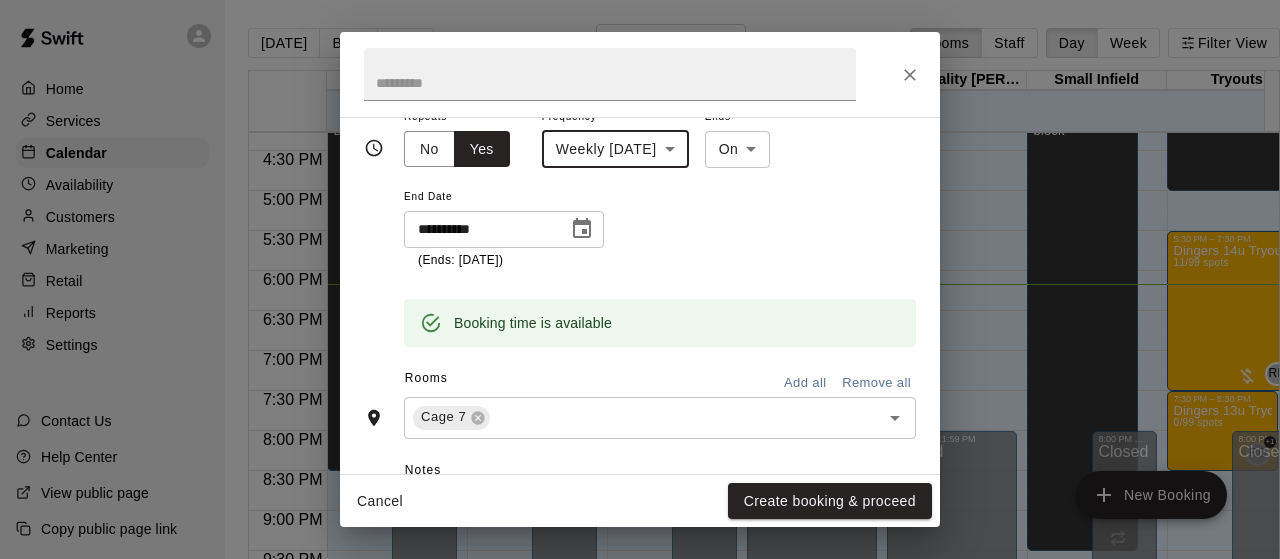 scroll, scrollTop: 350, scrollLeft: 0, axis: vertical 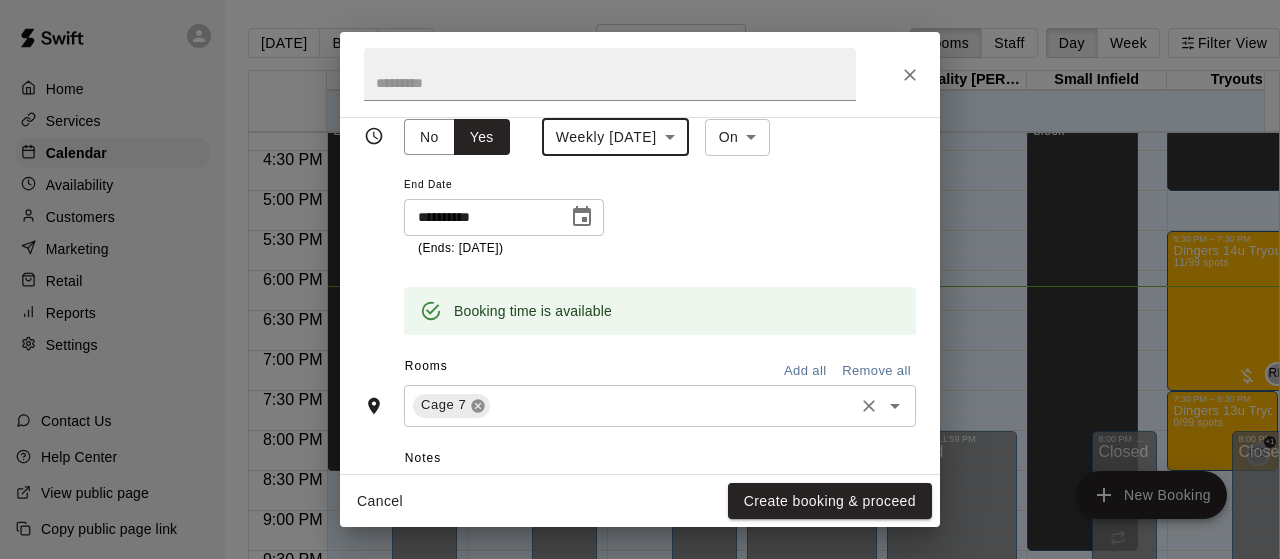 click 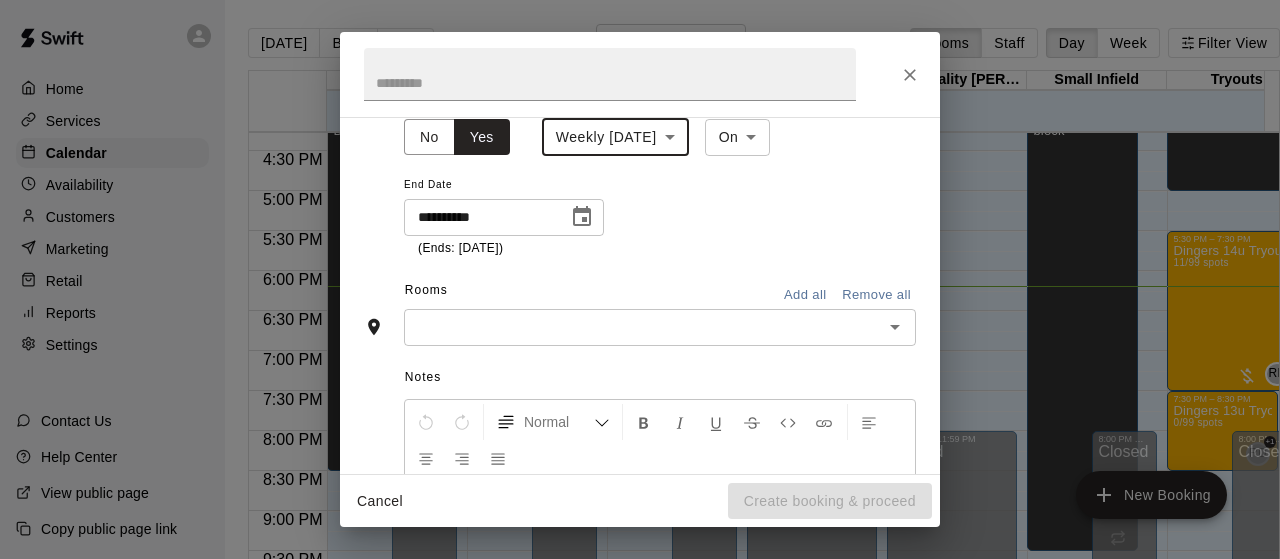 scroll, scrollTop: 312, scrollLeft: 0, axis: vertical 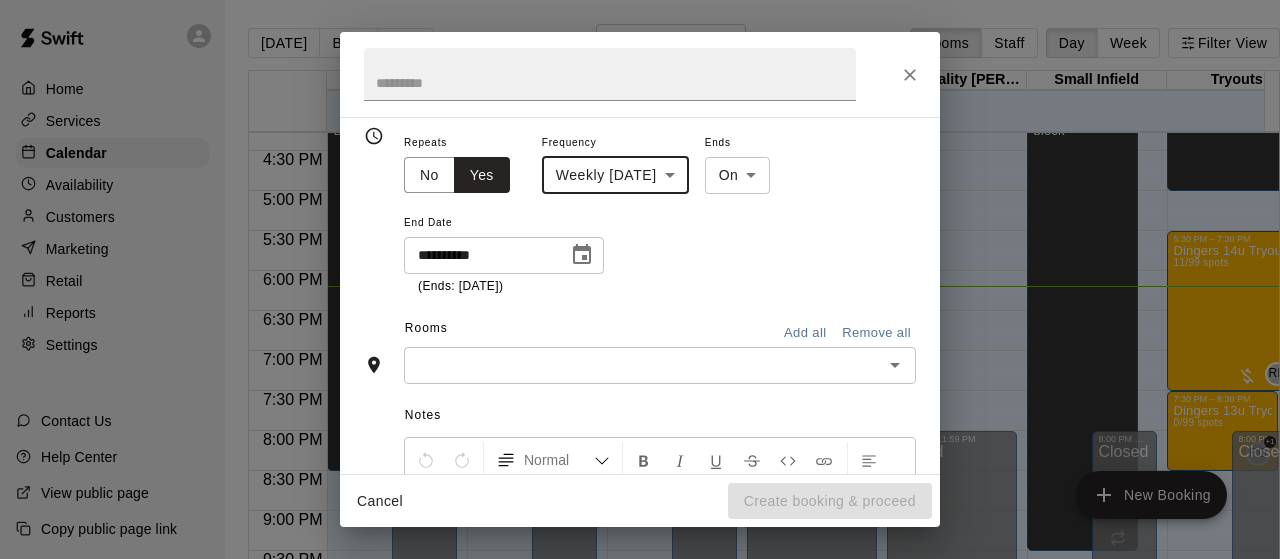 click at bounding box center [643, 365] 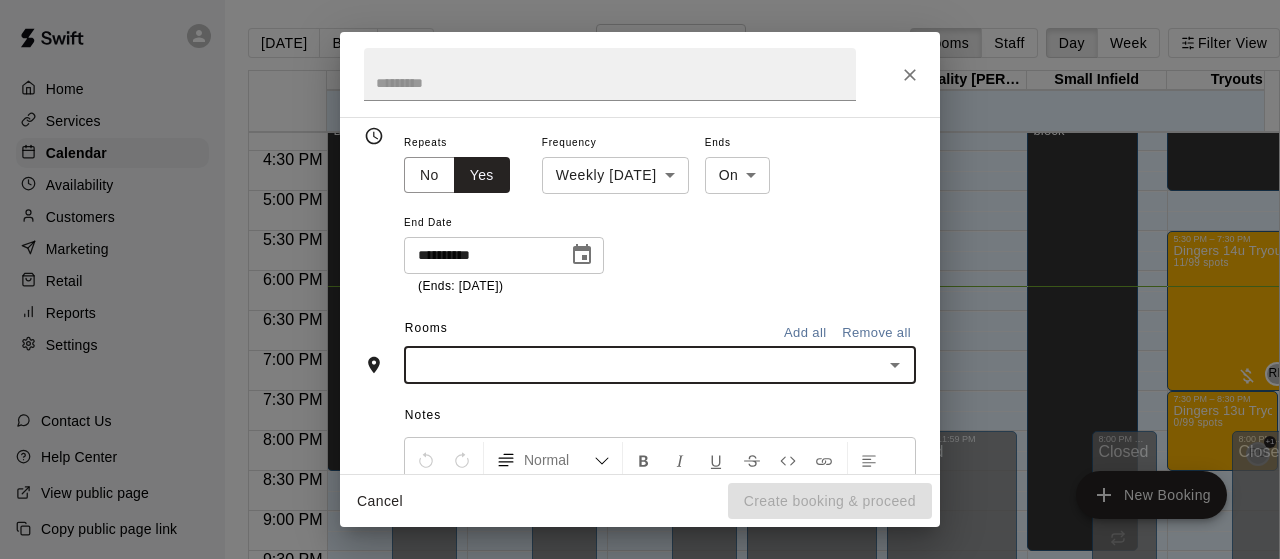 drag, startPoint x: 473, startPoint y: 356, endPoint x: 467, endPoint y: 329, distance: 27.658634 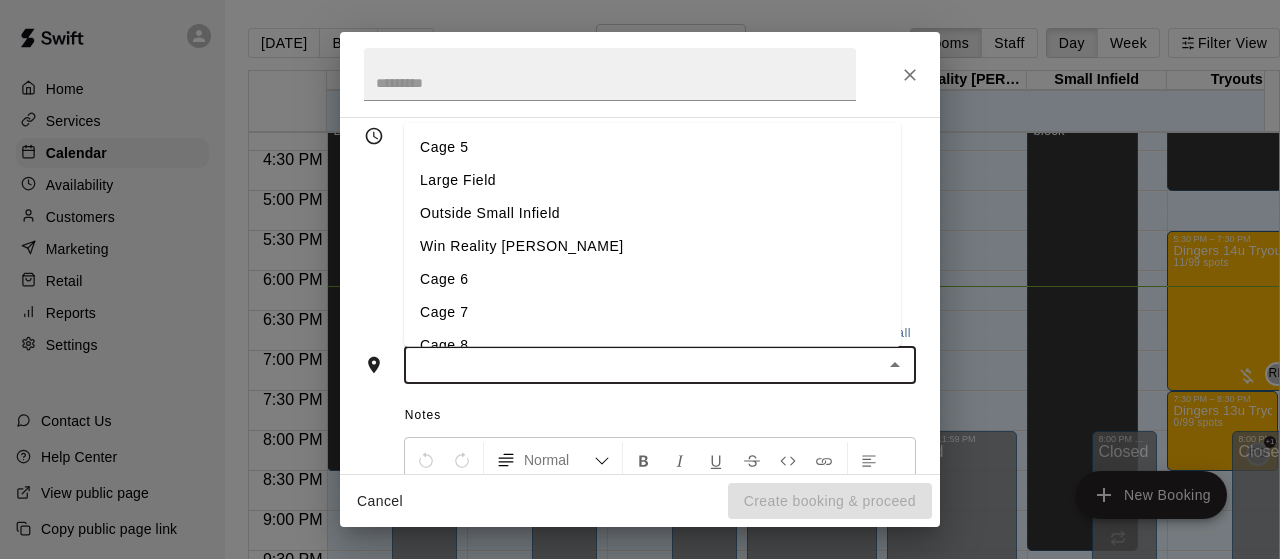 click on "Cage 8" at bounding box center [652, 345] 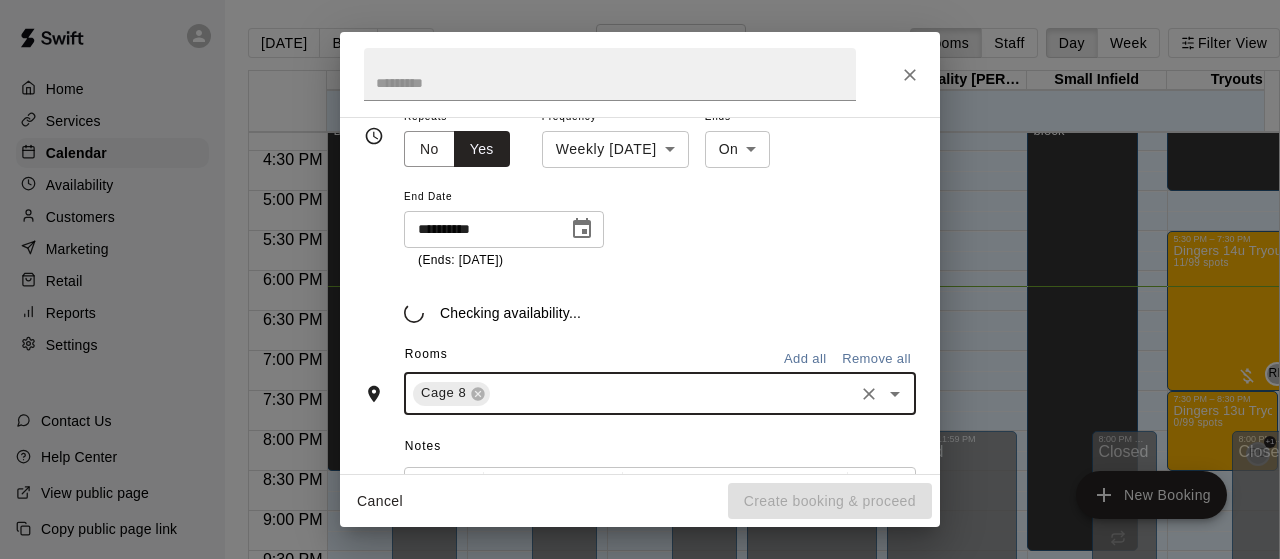 scroll, scrollTop: 350, scrollLeft: 0, axis: vertical 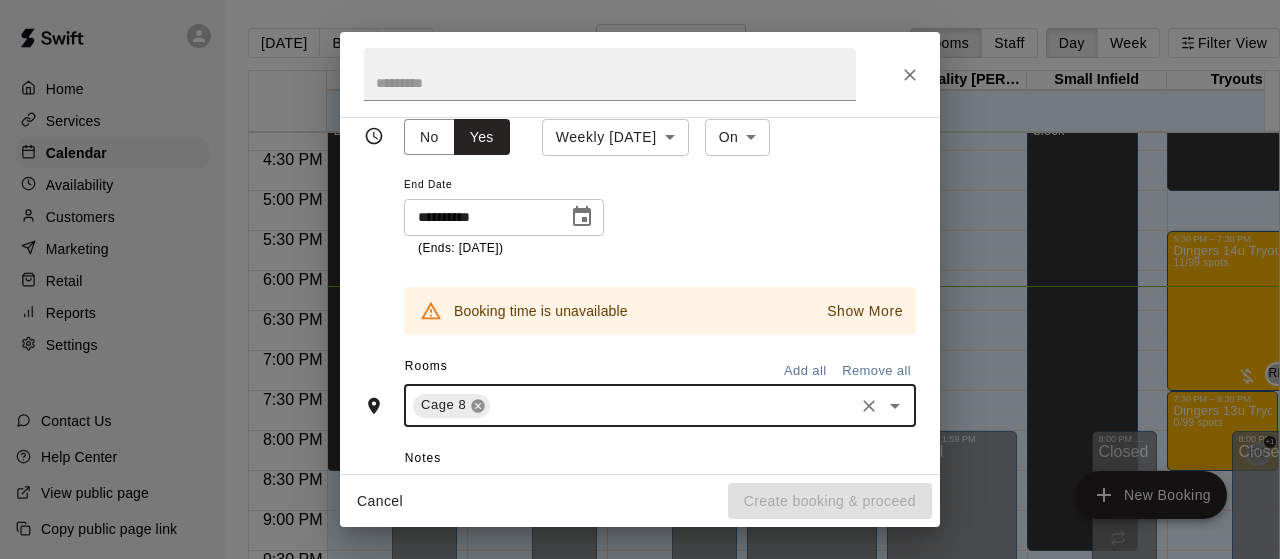click 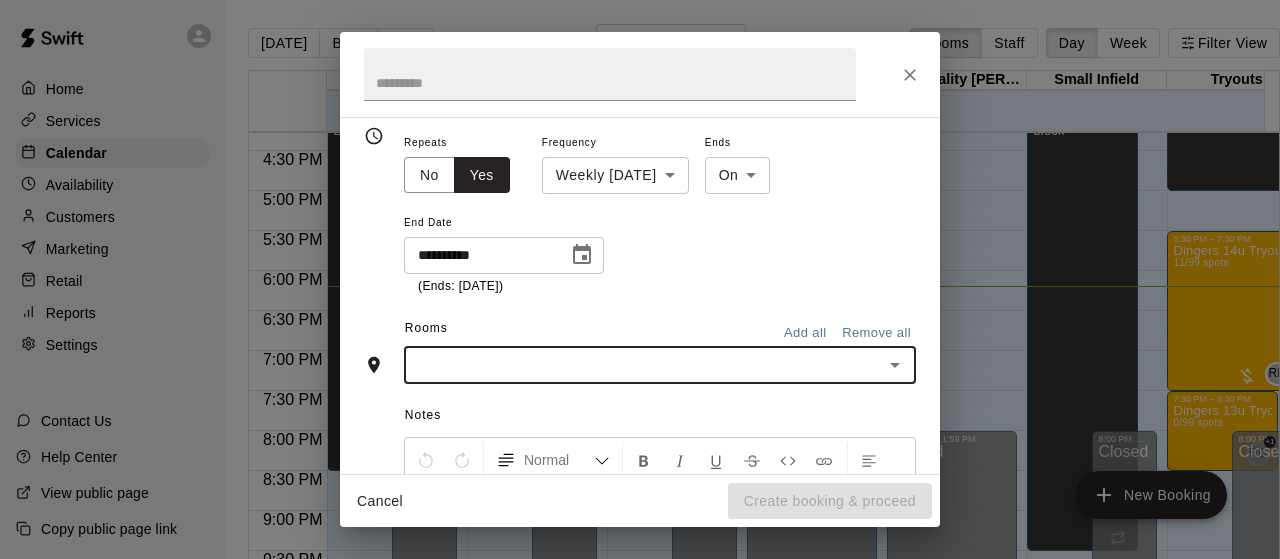 click at bounding box center (643, 365) 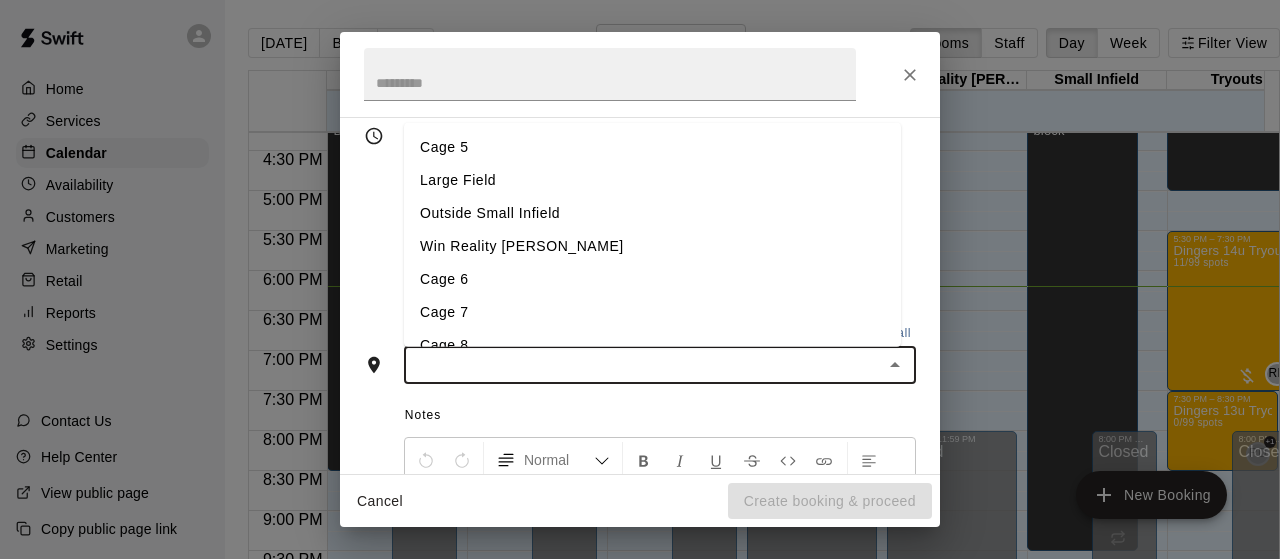 click on "Cage 7" at bounding box center (652, 312) 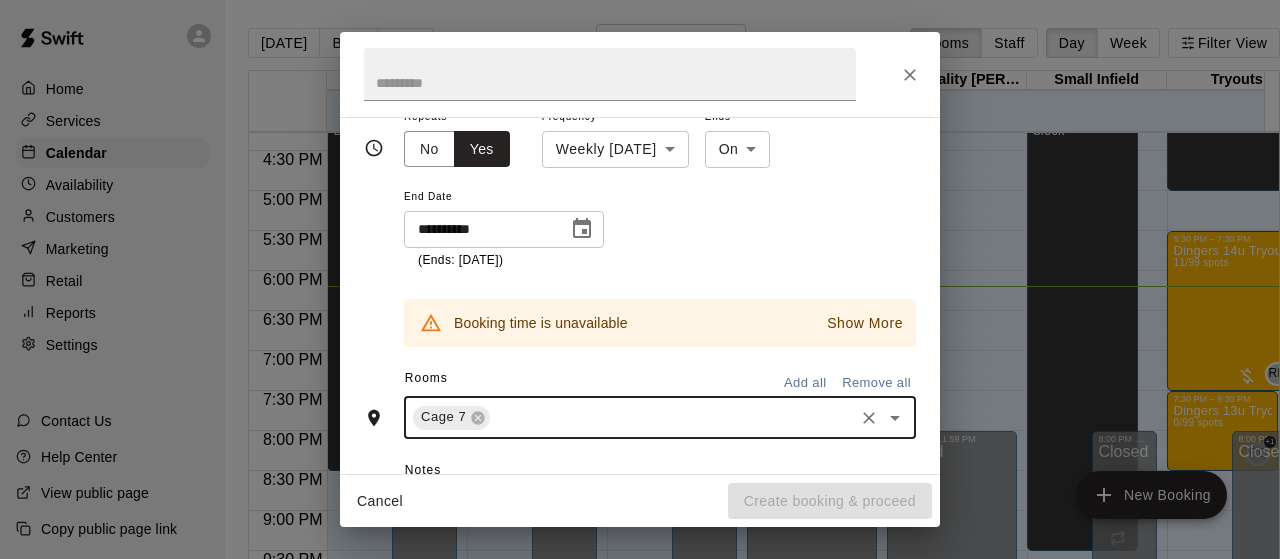 scroll, scrollTop: 350, scrollLeft: 0, axis: vertical 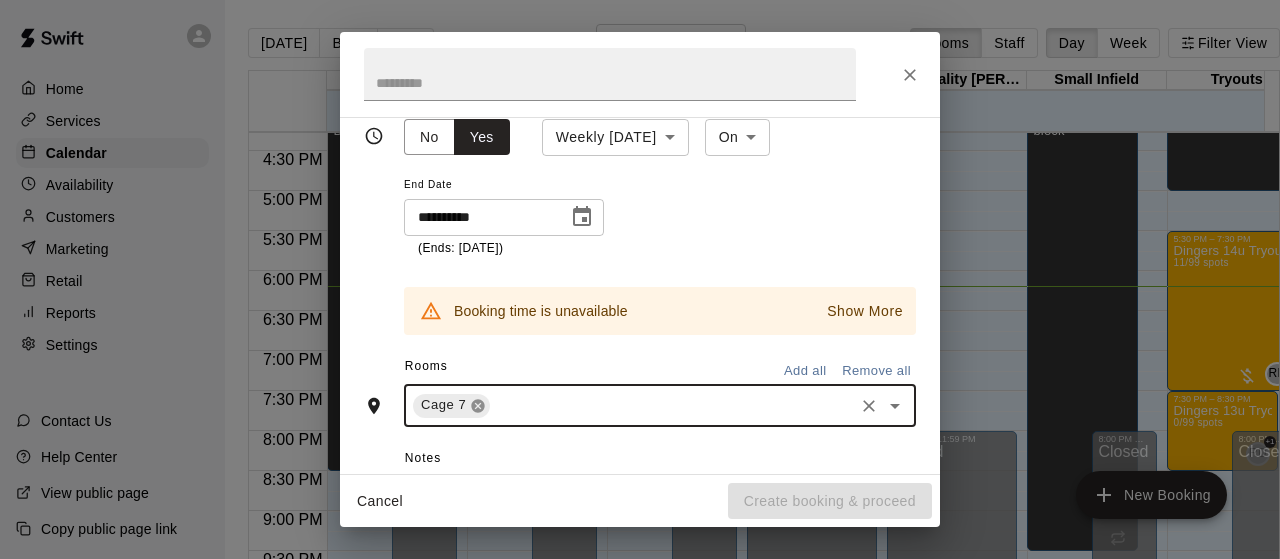 click 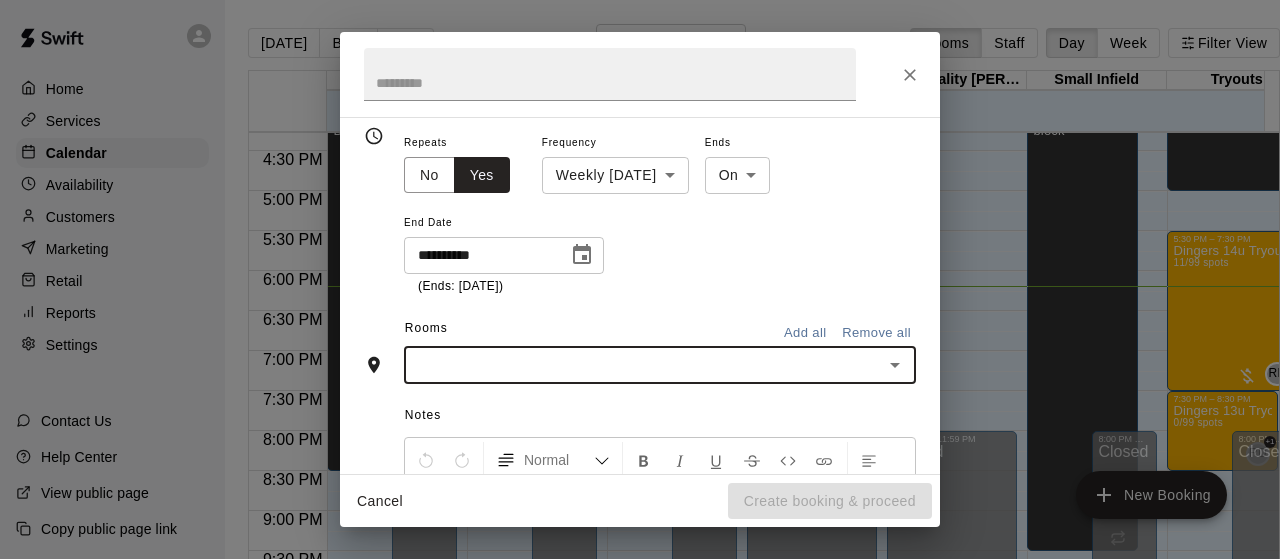click at bounding box center (643, 365) 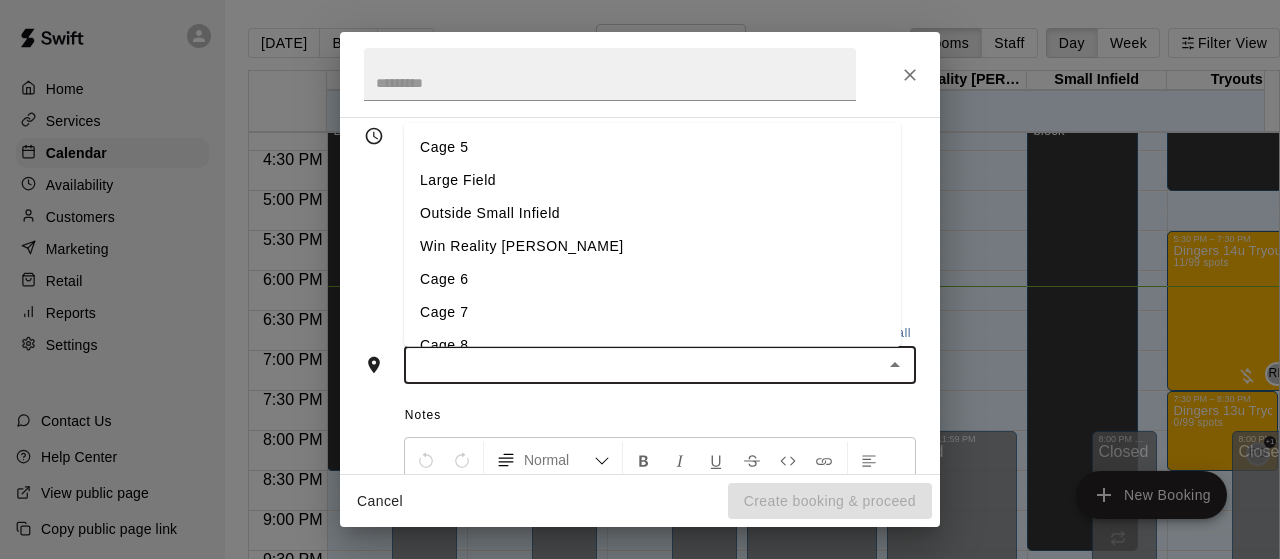 click on "Cage 6" at bounding box center [652, 279] 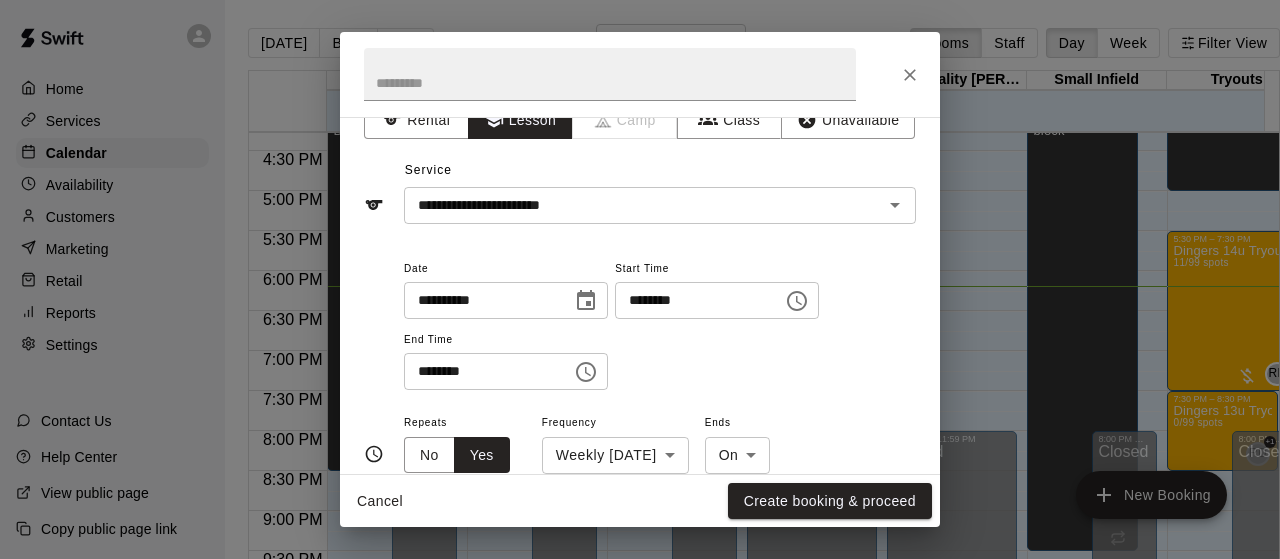 scroll, scrollTop: 0, scrollLeft: 0, axis: both 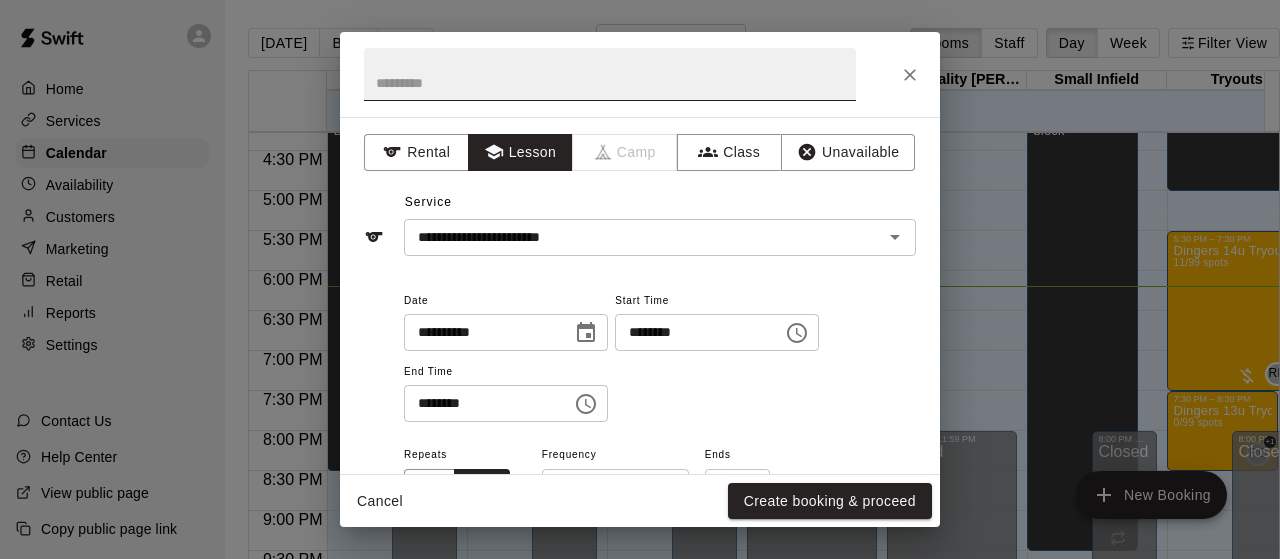 click at bounding box center (610, 74) 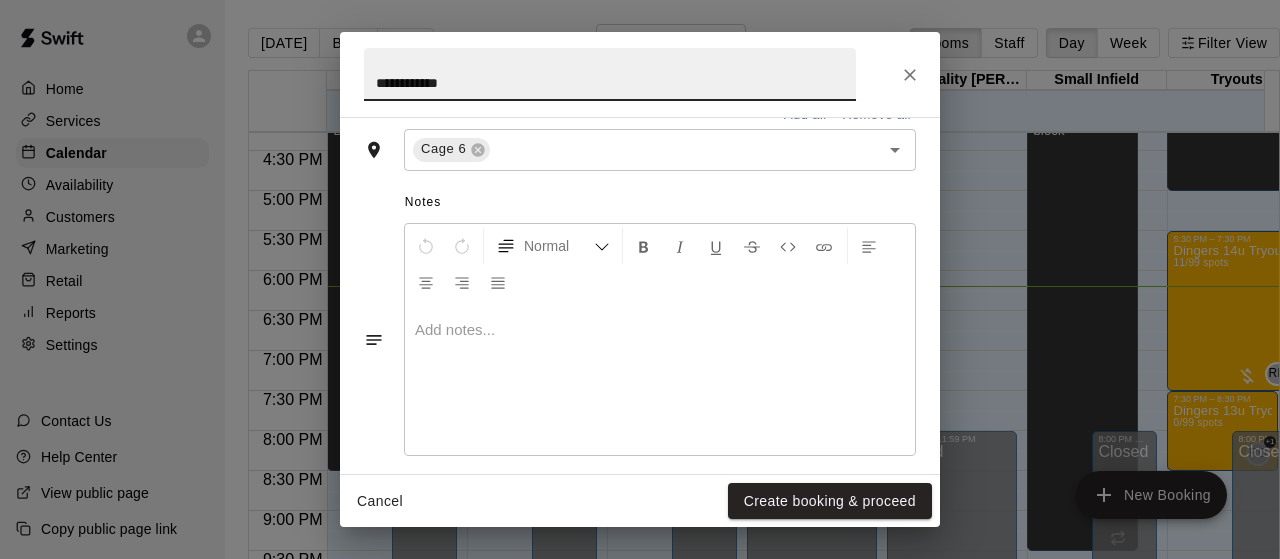 scroll, scrollTop: 623, scrollLeft: 0, axis: vertical 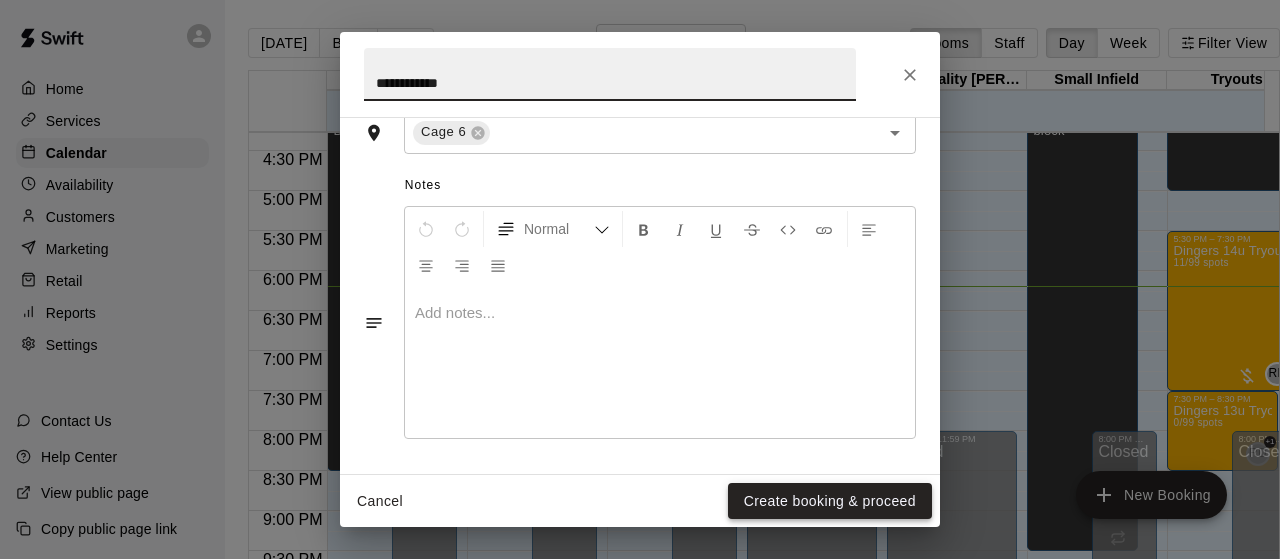 type on "**********" 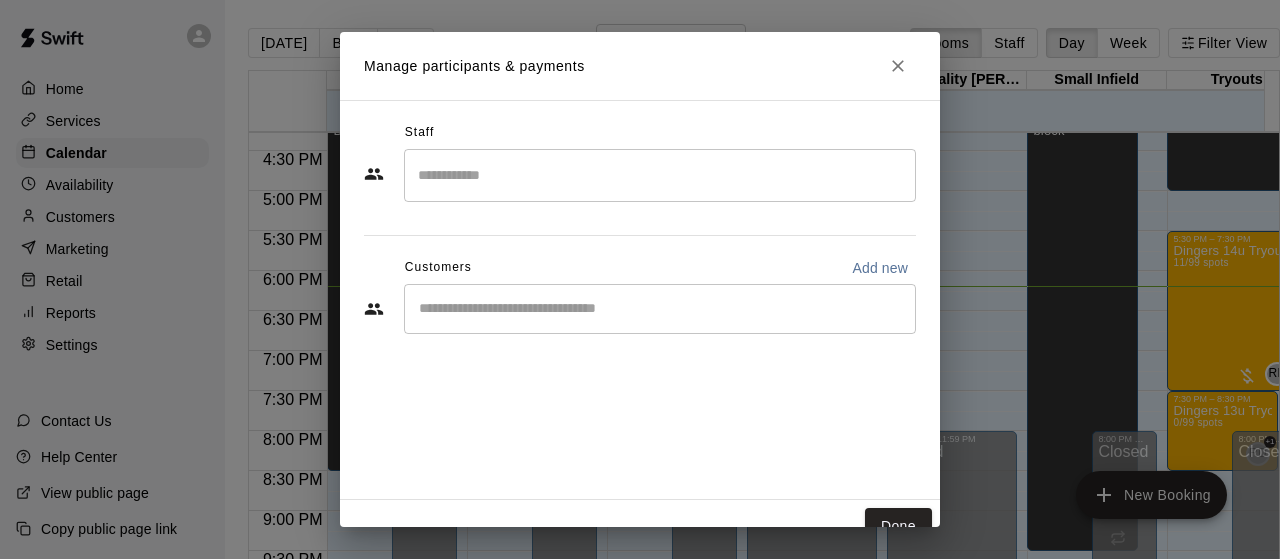 click at bounding box center [660, 175] 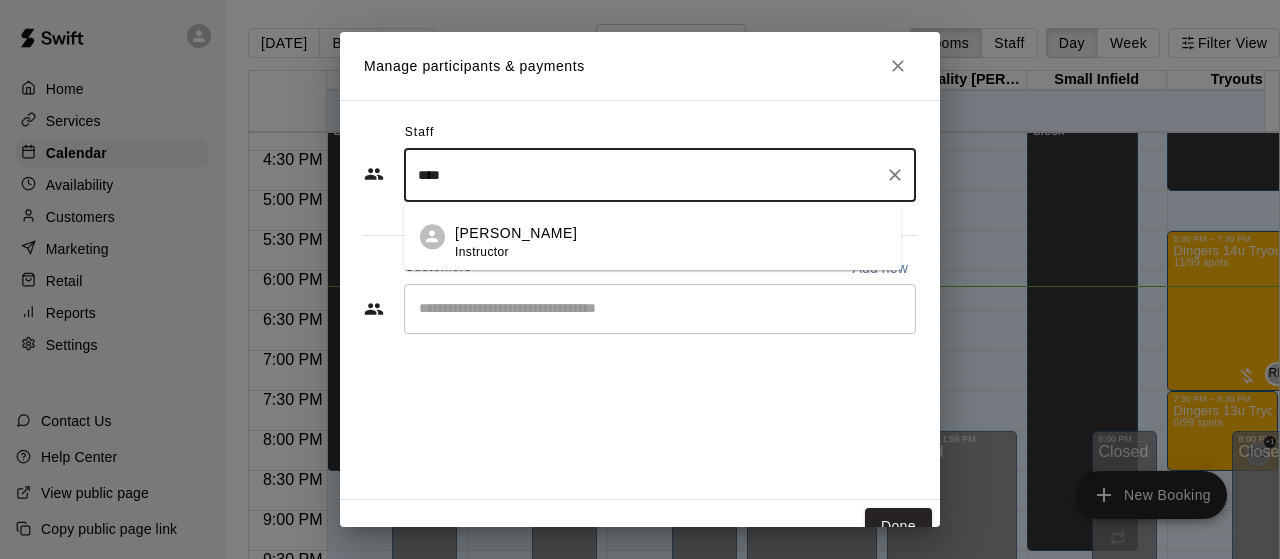 click on "Instructor" at bounding box center [482, 252] 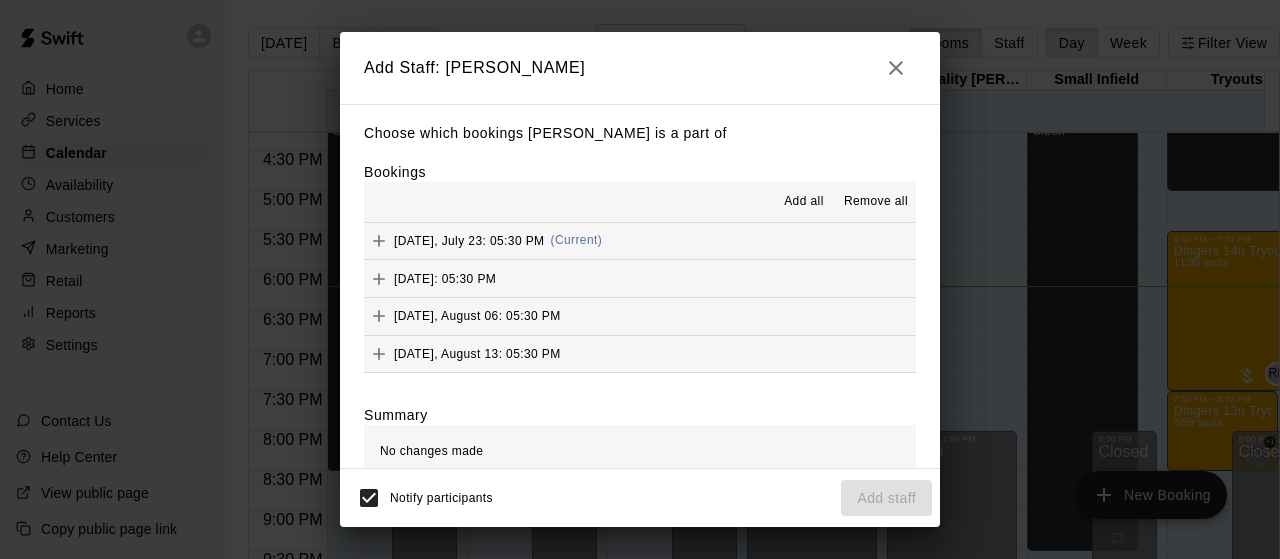 click on "Add all" at bounding box center [804, 202] 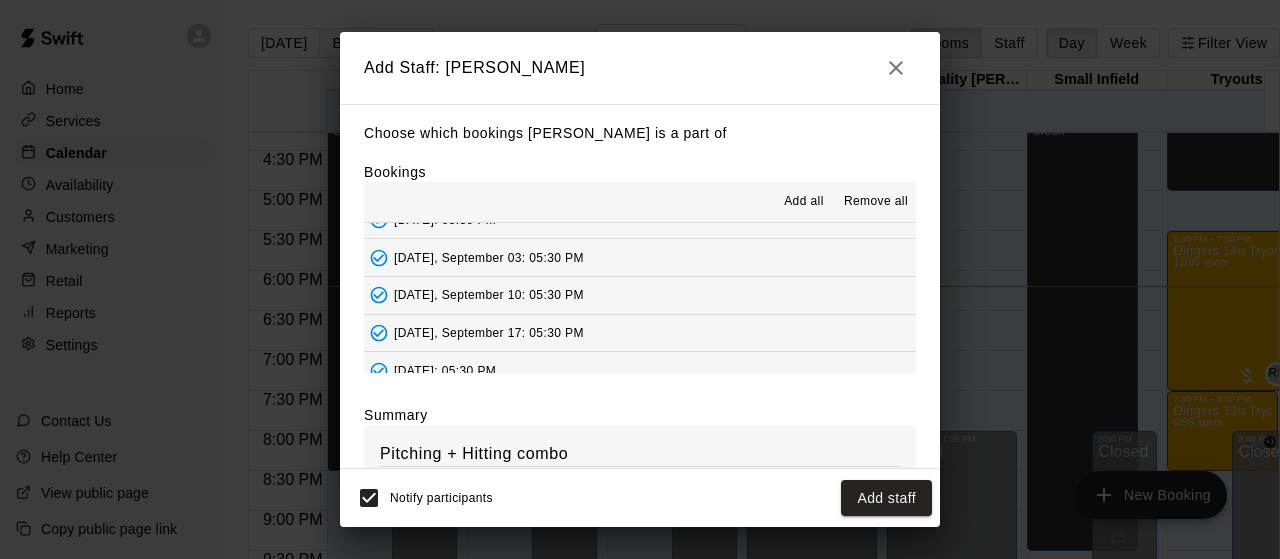 scroll, scrollTop: 223, scrollLeft: 0, axis: vertical 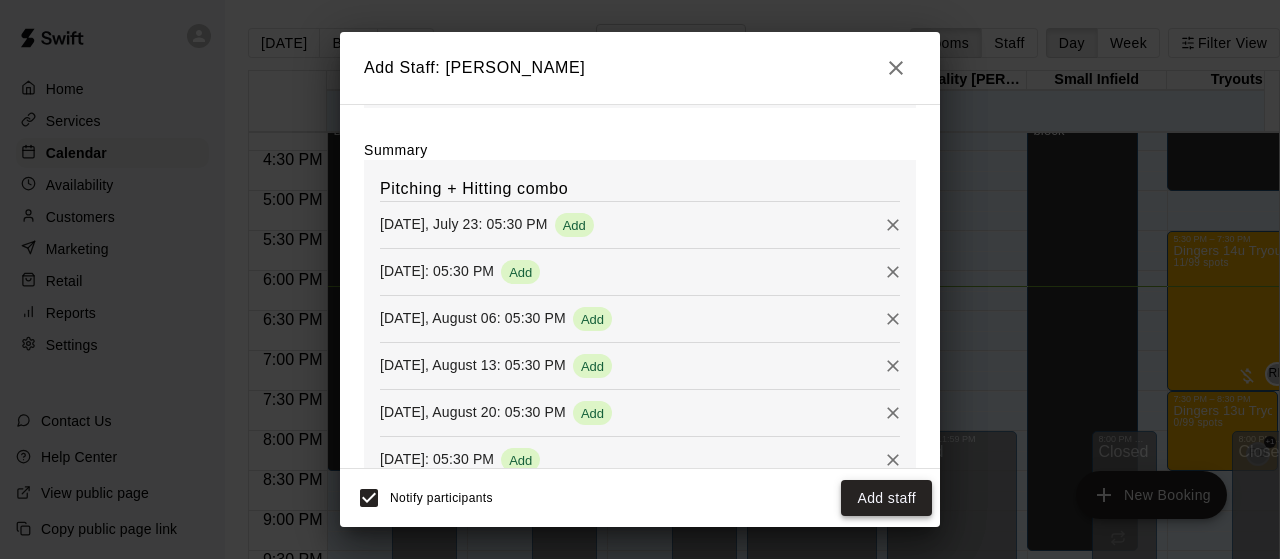 click on "Add staff" at bounding box center [886, 498] 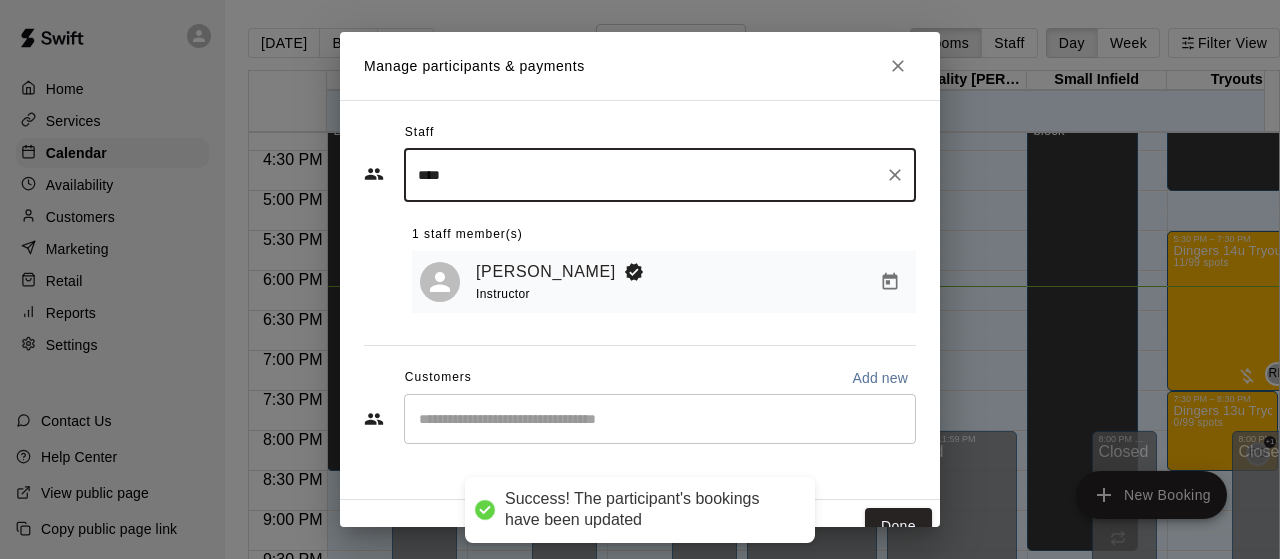 click at bounding box center [660, 419] 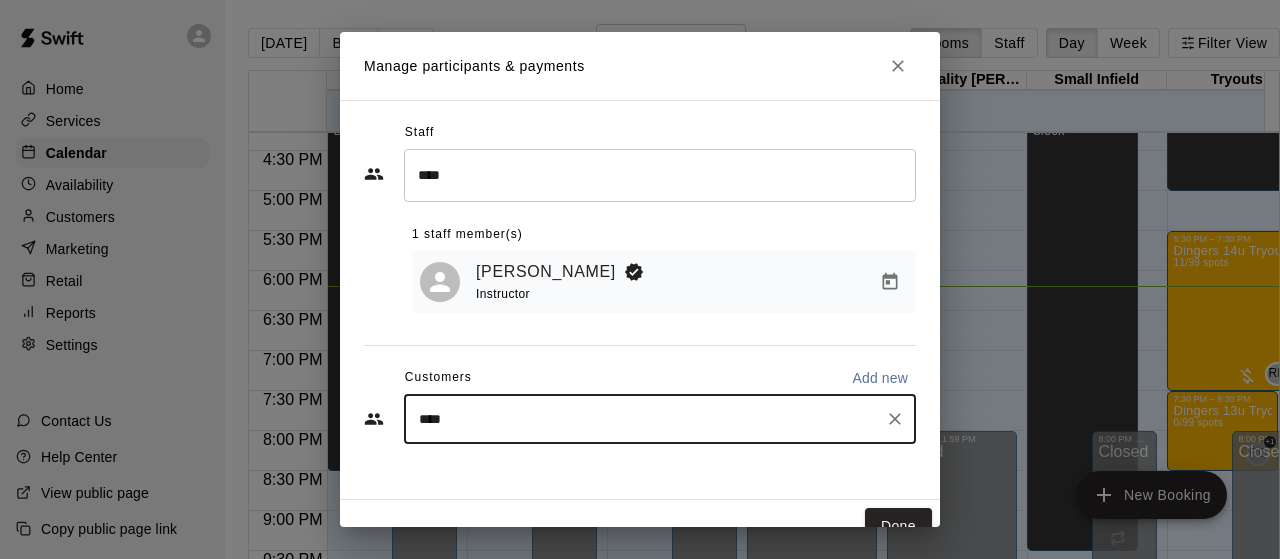 type on "*****" 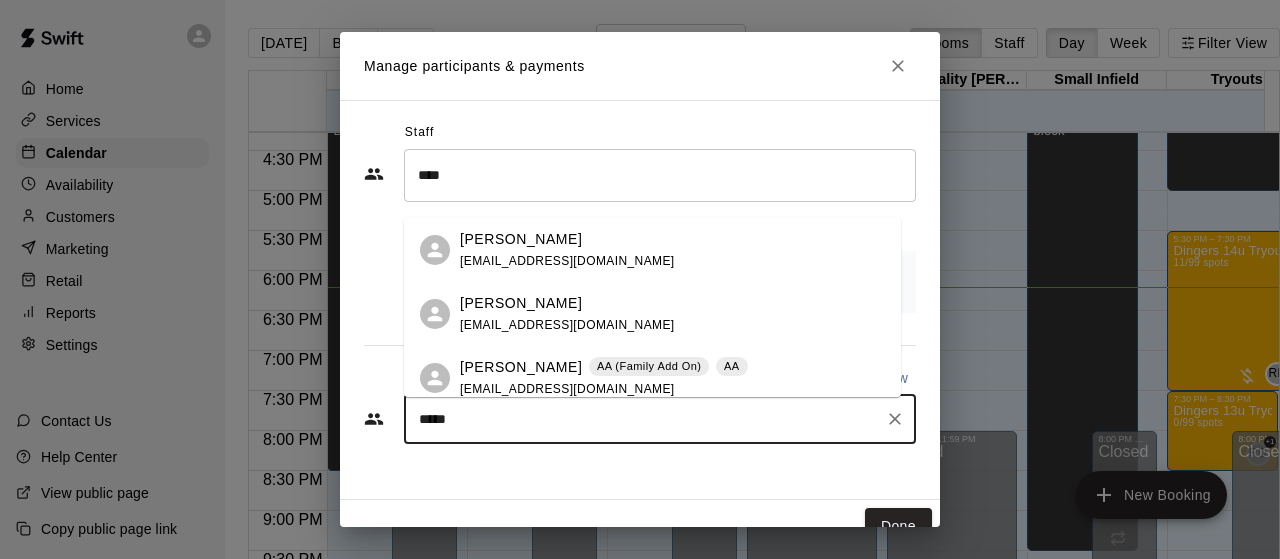 click on "[EMAIL_ADDRESS][DOMAIN_NAME]" at bounding box center (567, 325) 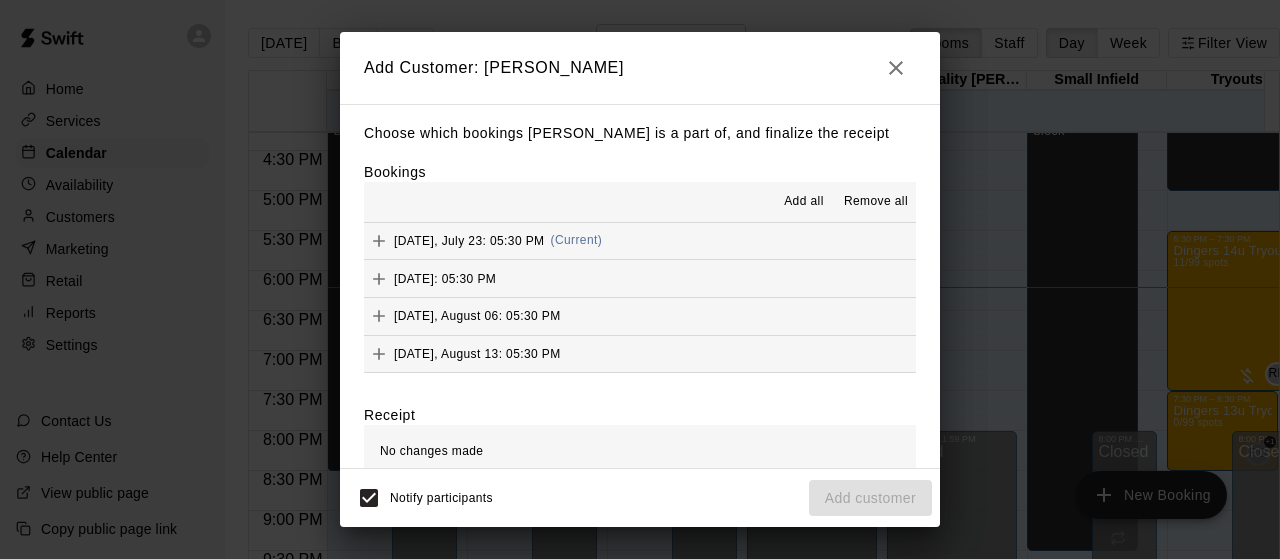 click on "Add all" at bounding box center [804, 202] 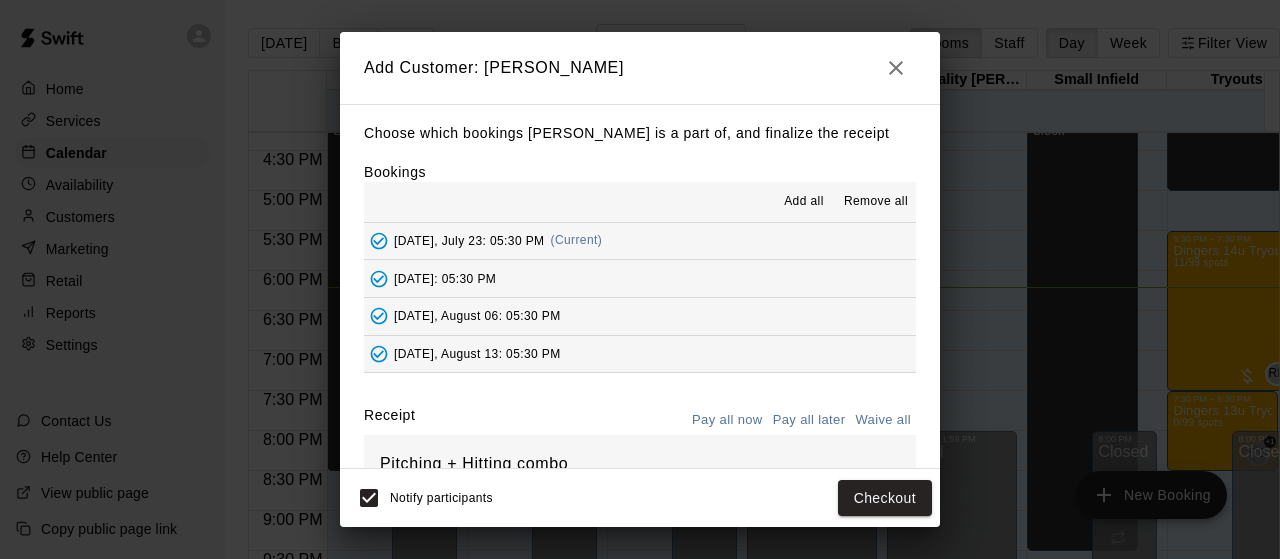 click on "Pay all later" at bounding box center [809, 420] 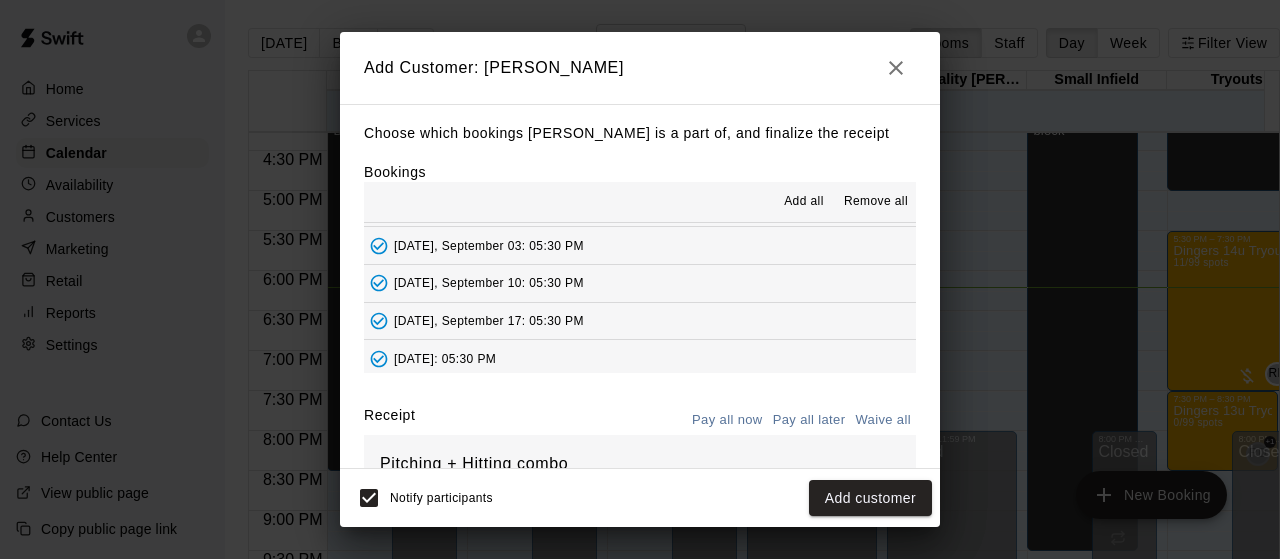 scroll, scrollTop: 223, scrollLeft: 0, axis: vertical 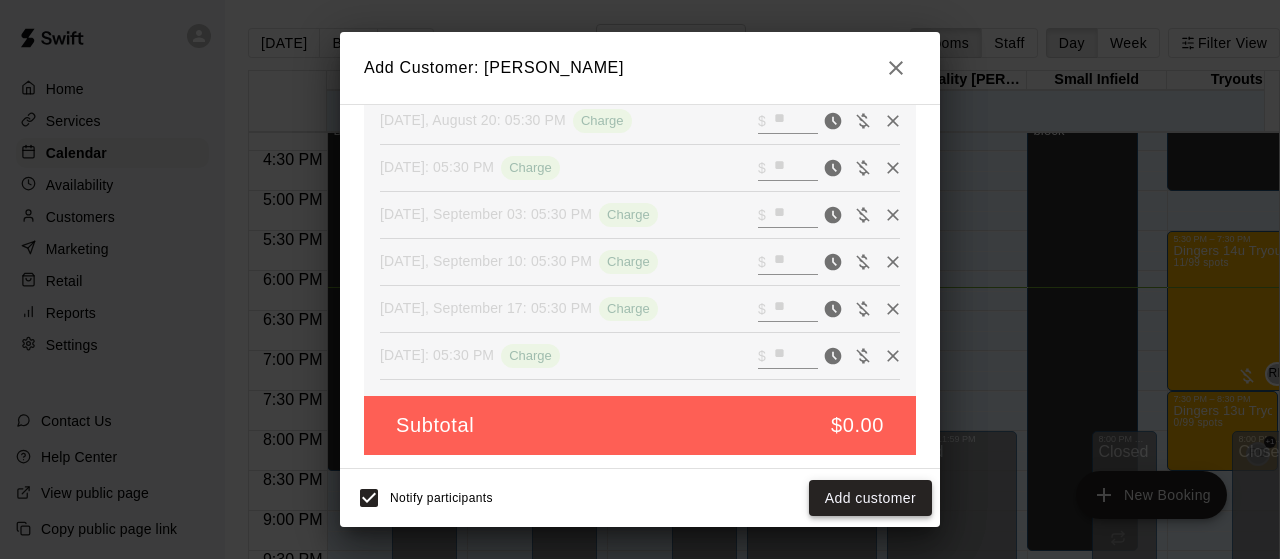 click on "Add customer" at bounding box center (870, 498) 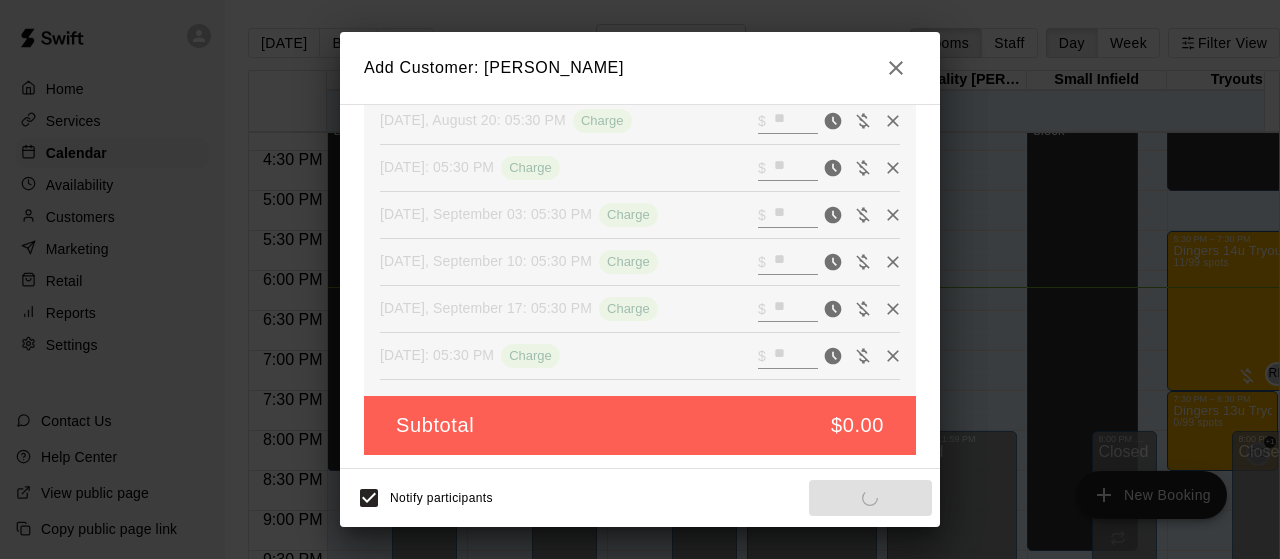 scroll, scrollTop: 498, scrollLeft: 0, axis: vertical 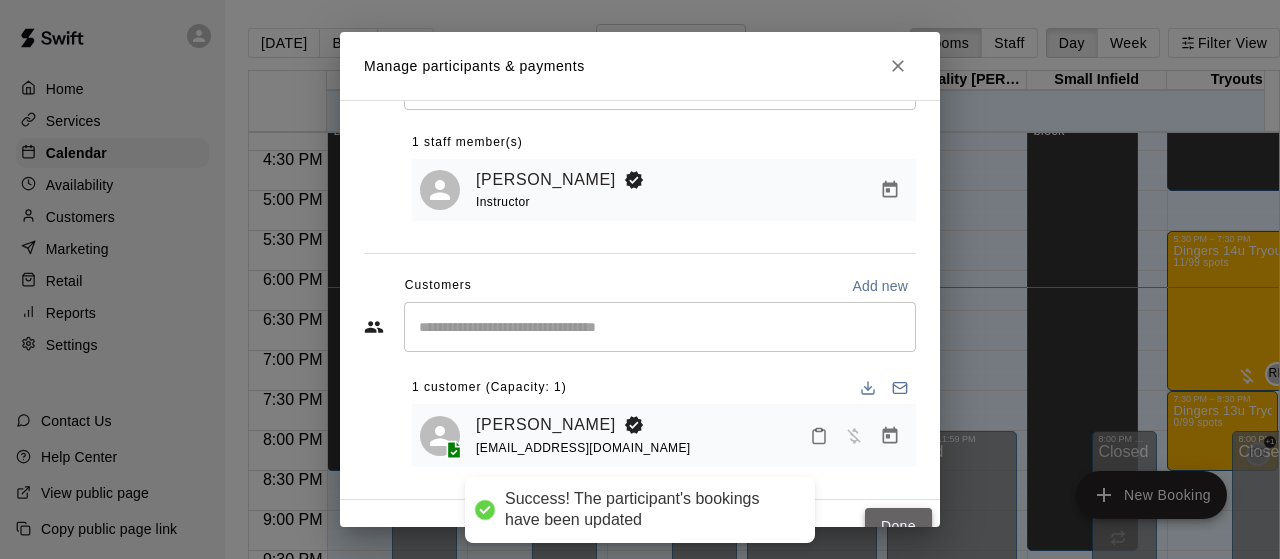 click on "Done" at bounding box center [898, 526] 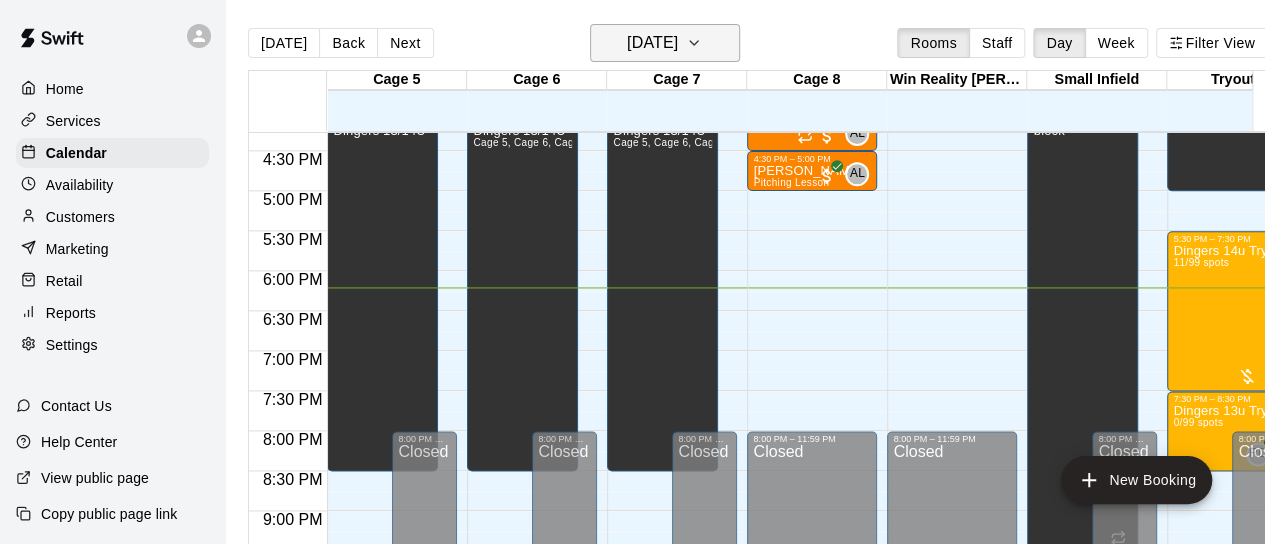 click on "[DATE]" at bounding box center (652, 43) 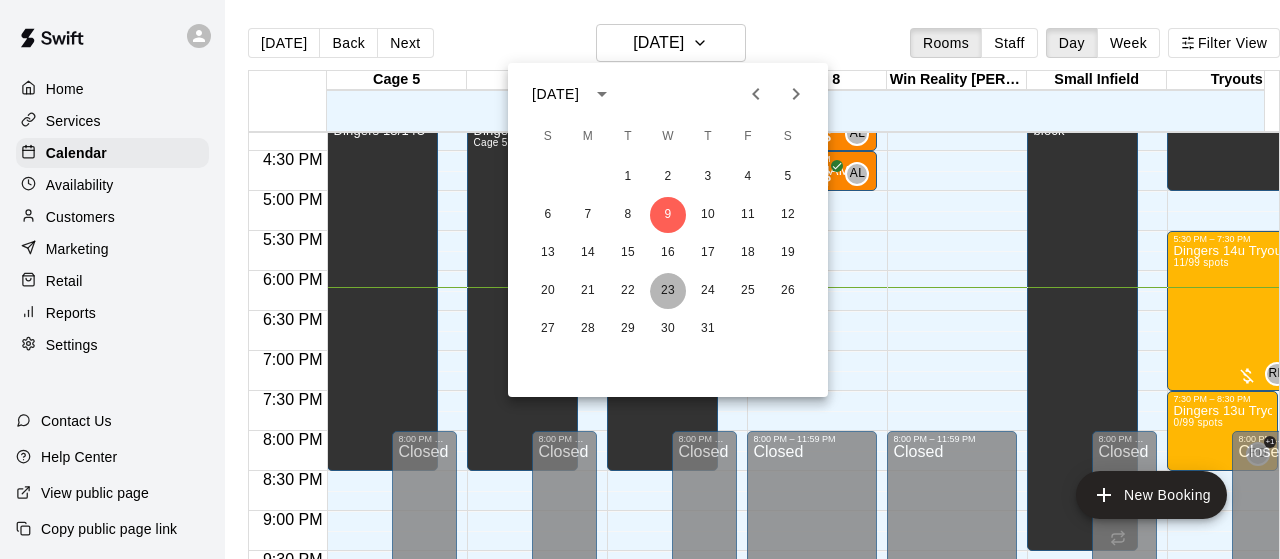 click on "23" at bounding box center [668, 291] 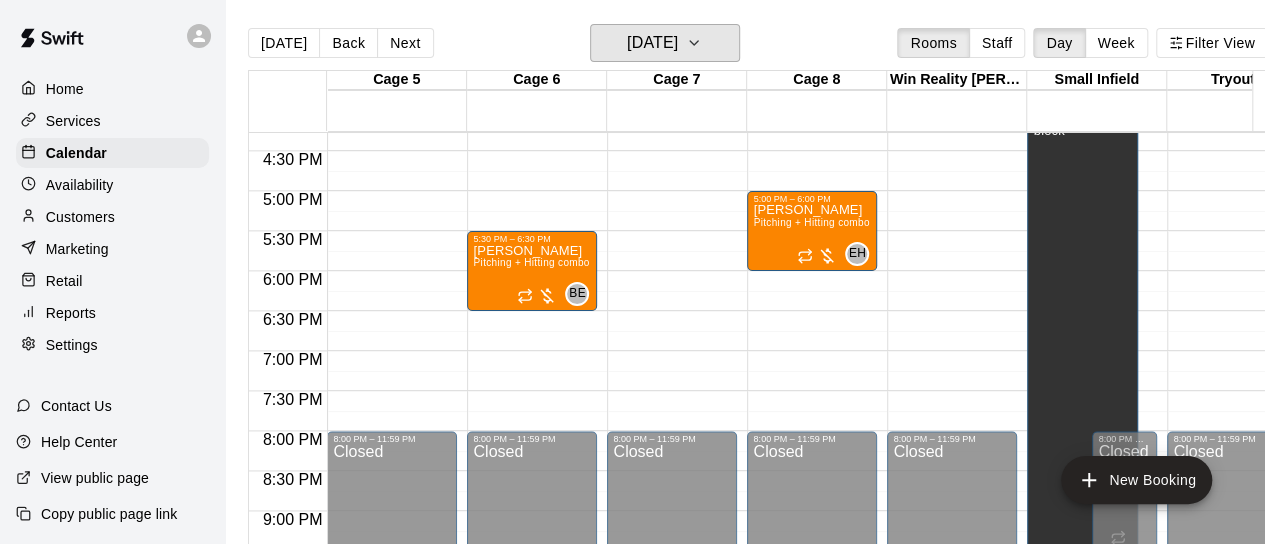 type 